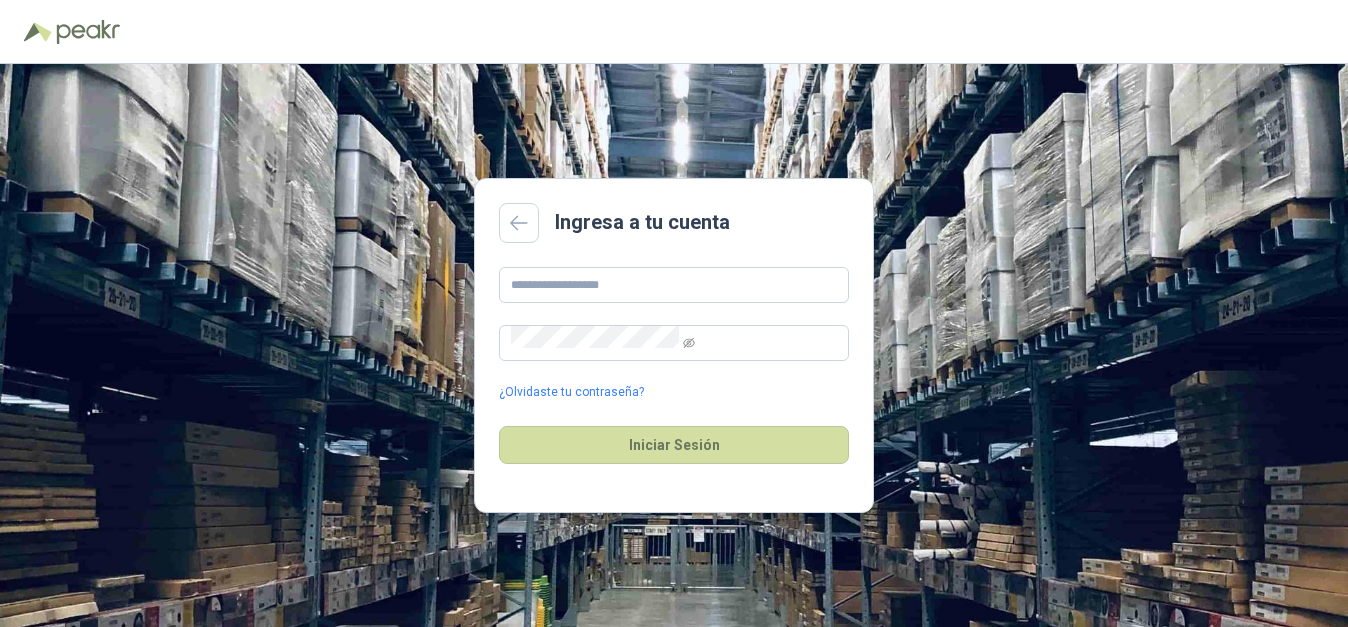 scroll, scrollTop: 0, scrollLeft: 0, axis: both 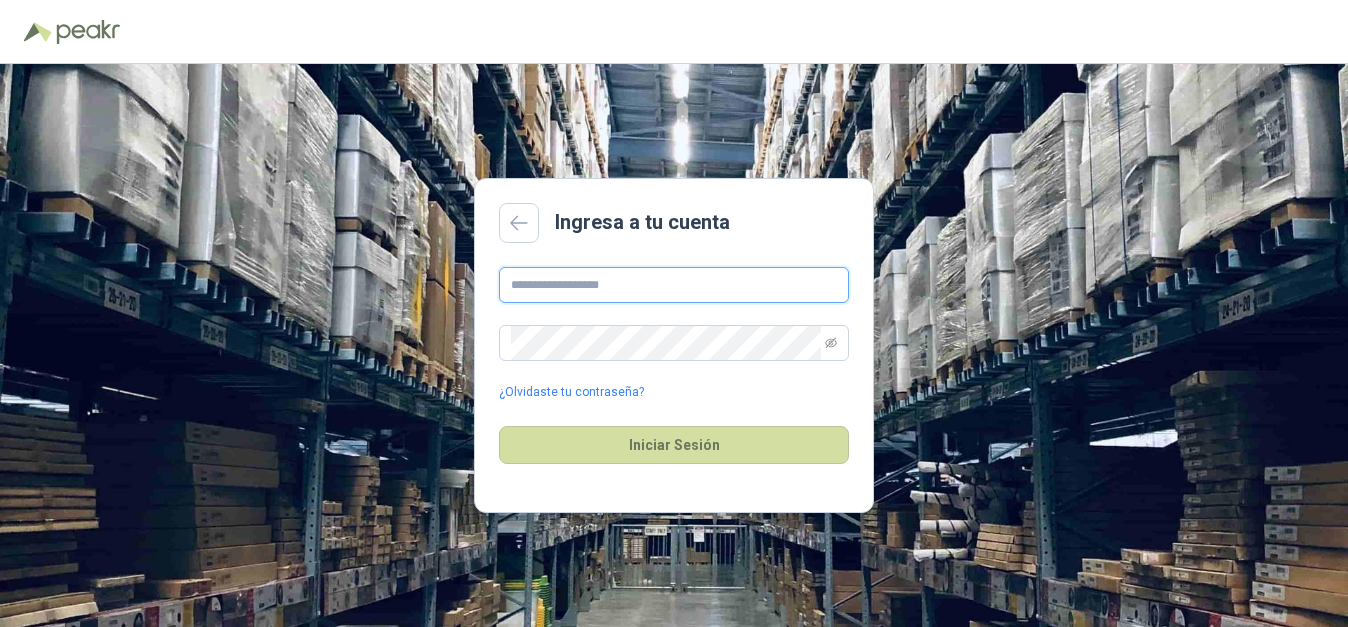 click at bounding box center (674, 285) 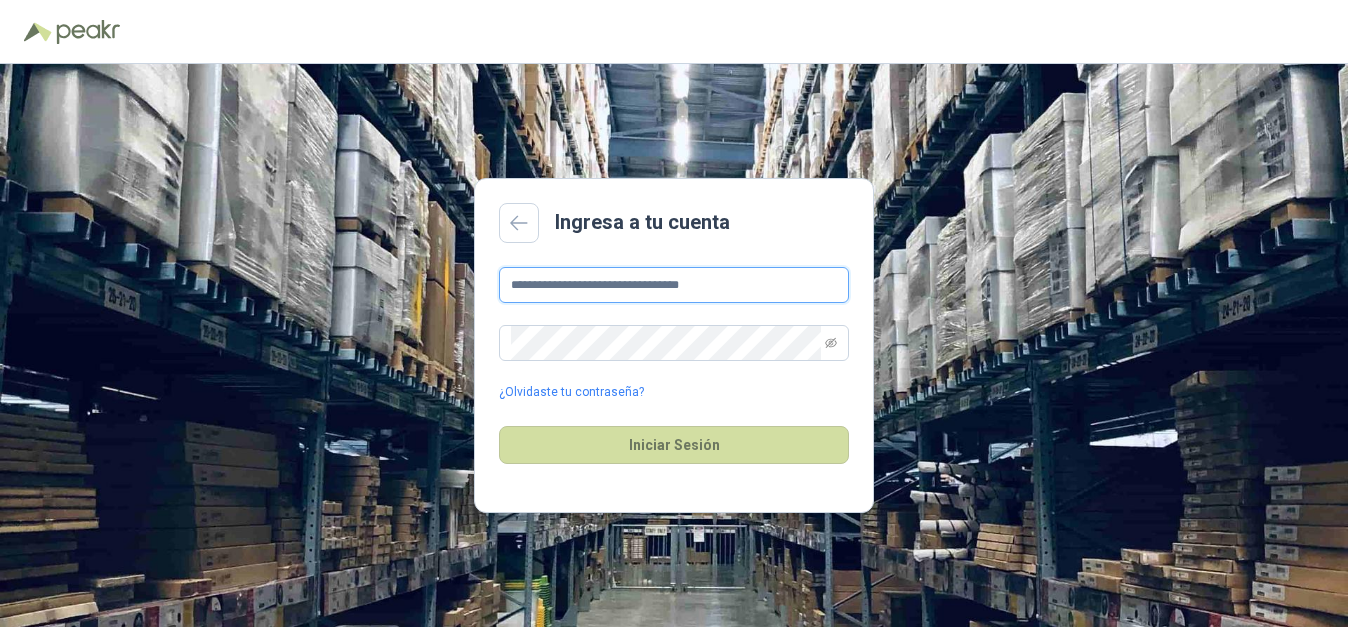 type on "**********" 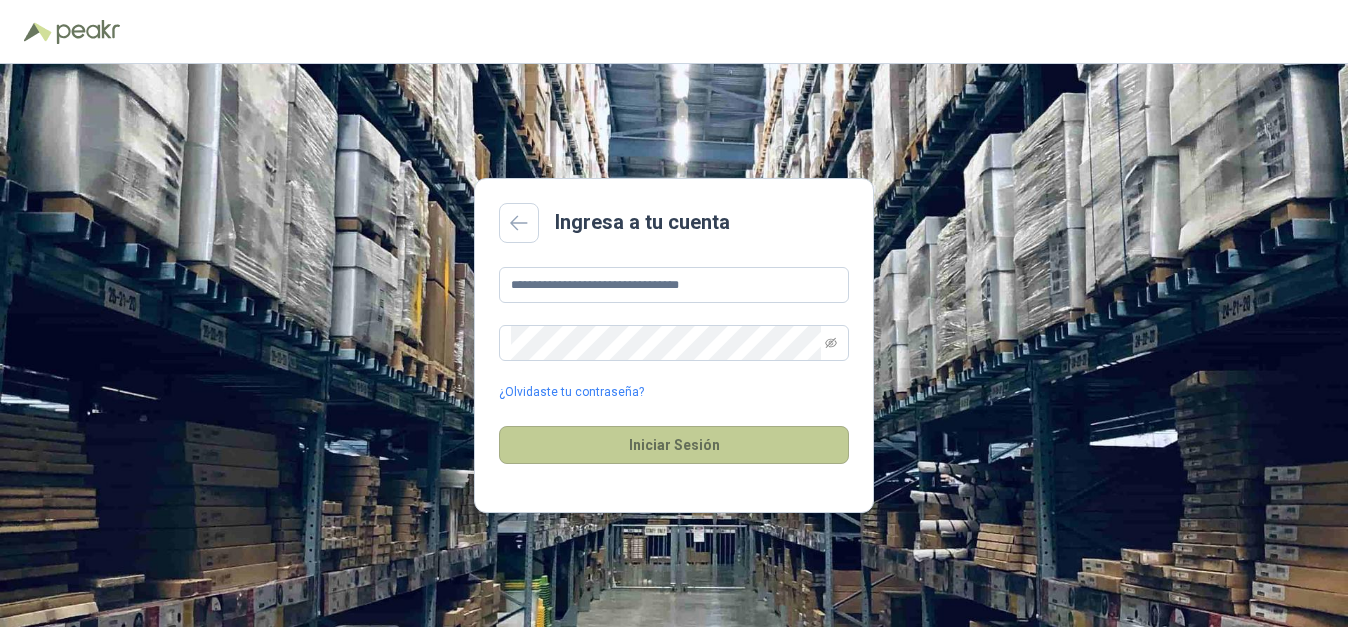 click on "Iniciar Sesión" at bounding box center [674, 445] 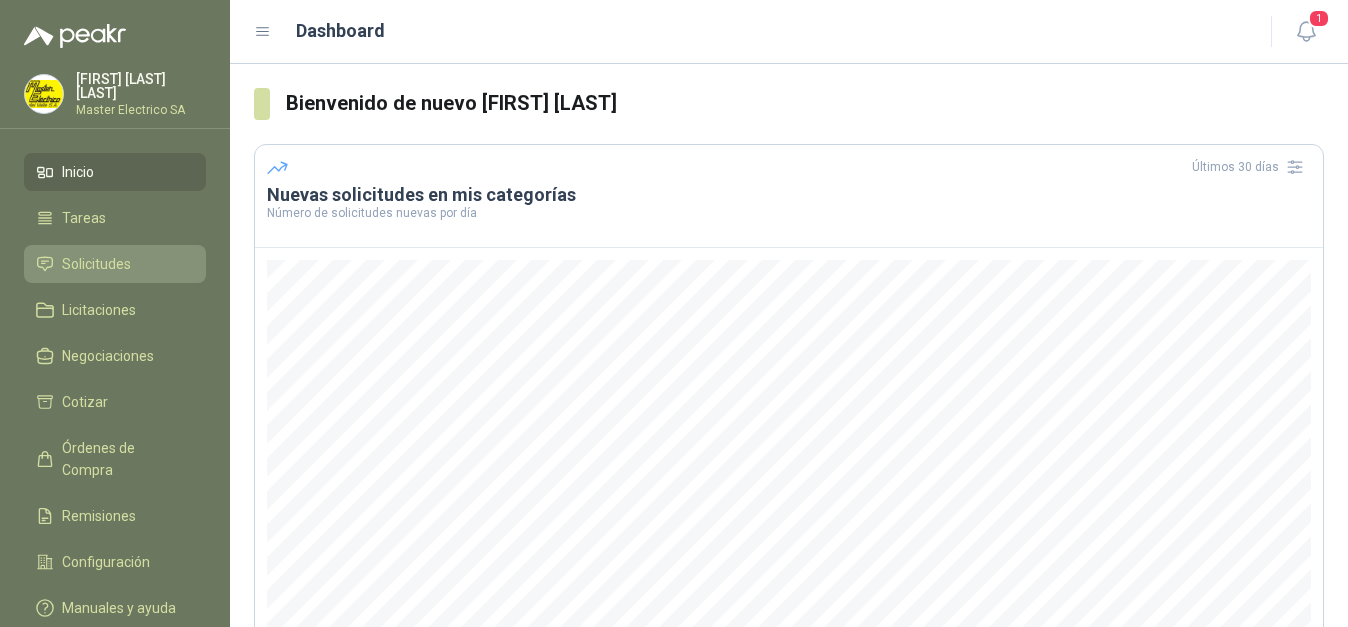 click on "Solicitudes" at bounding box center (96, 264) 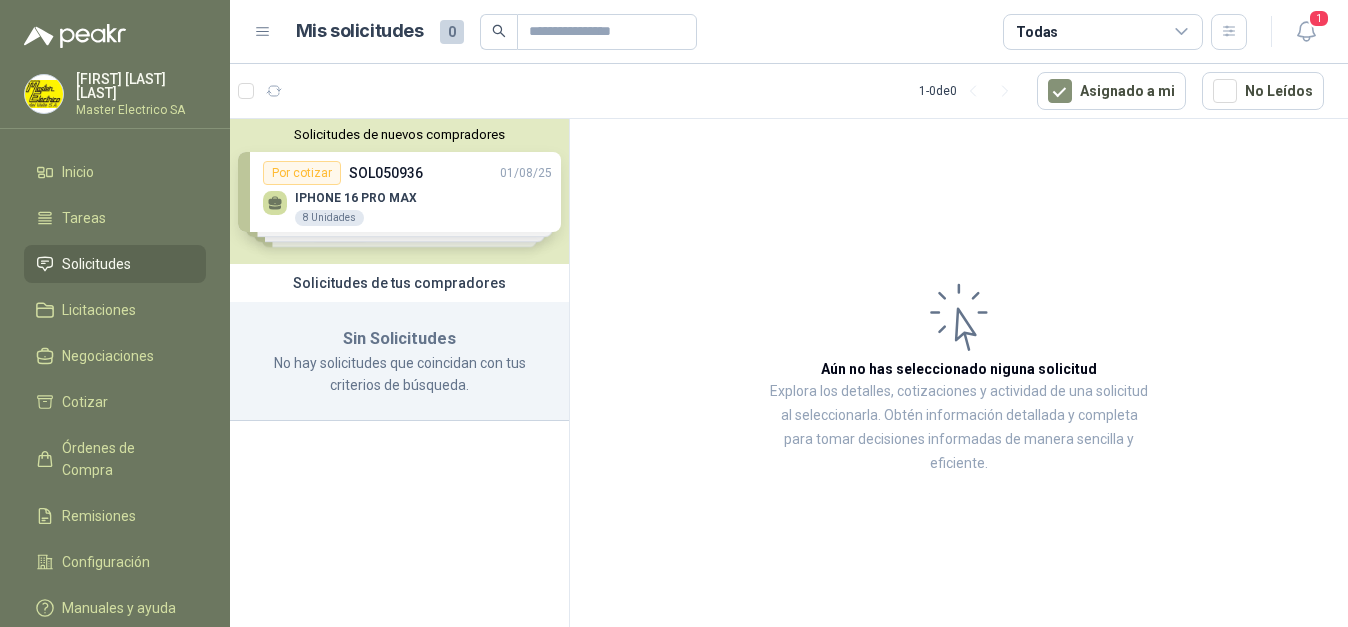 click on "Solicitudes de nuevos compradores Por cotizar SOL050936 [DATE]   IPHONE 16 PRO MAX 8   Unidades Por cotizar SOL050924 [DATE]   Celular Samsung Galaxy A05s 128gb 4g 5   Unidades Por cotizar SOL050925 [DATE]   CELULAR SAMSUNG GALAXY A06 128G - 4G 5   Unidades Por cotizar SOL050873 [DATE]   UND MANTENIMNTO FRL ESTANDAR CONEX 1/4 2   Unidades ¿Quieres recibir  cientos de solicitudes de compra  como estas todos los días? Agenda una reunión" at bounding box center [399, 191] 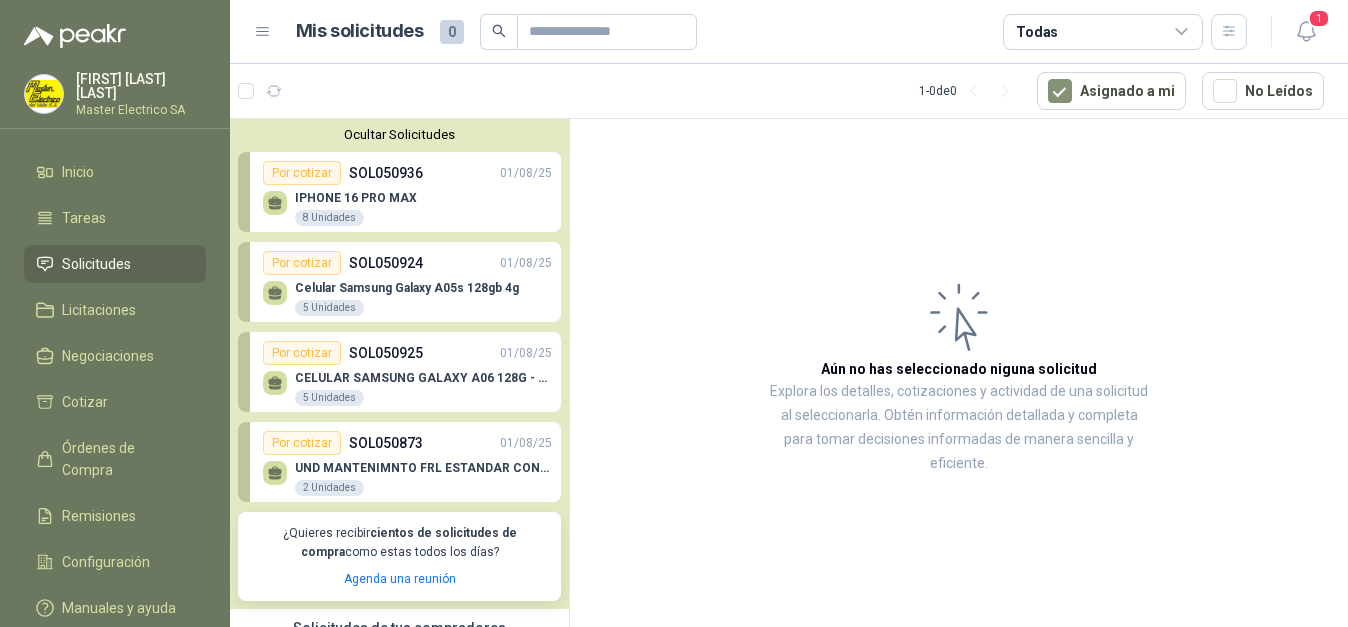 click on "8   Unidades" at bounding box center [329, 218] 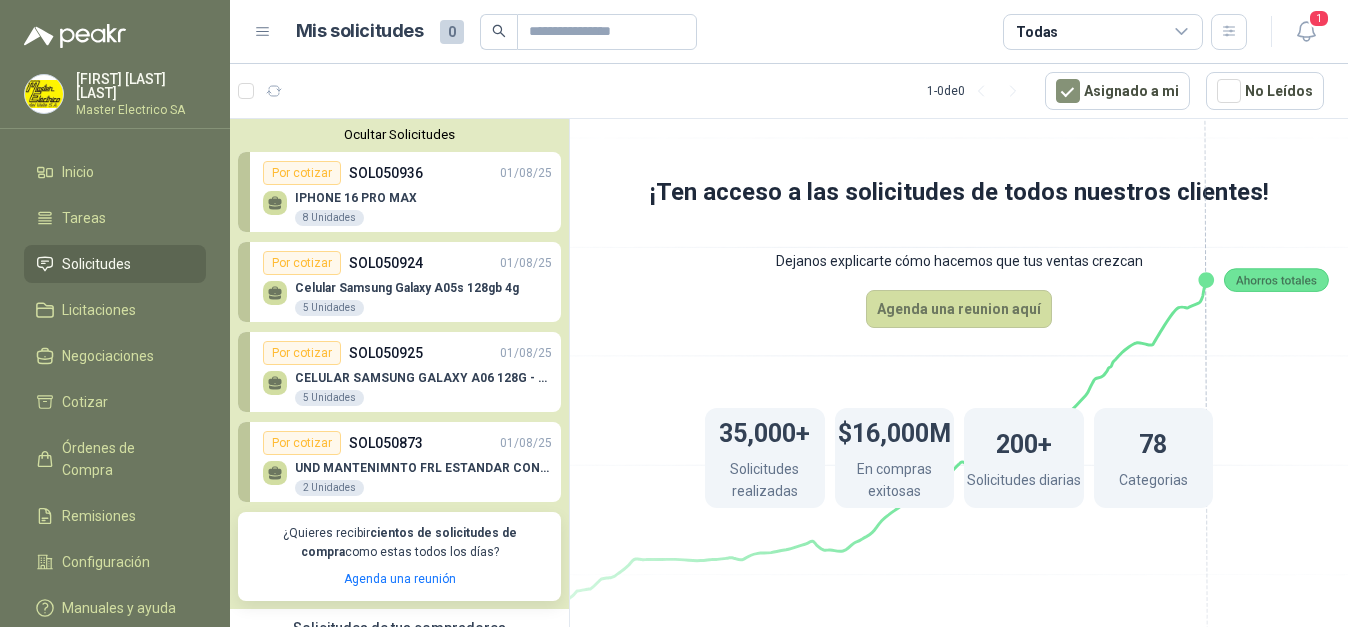 click on "8   Unidades" at bounding box center (329, 218) 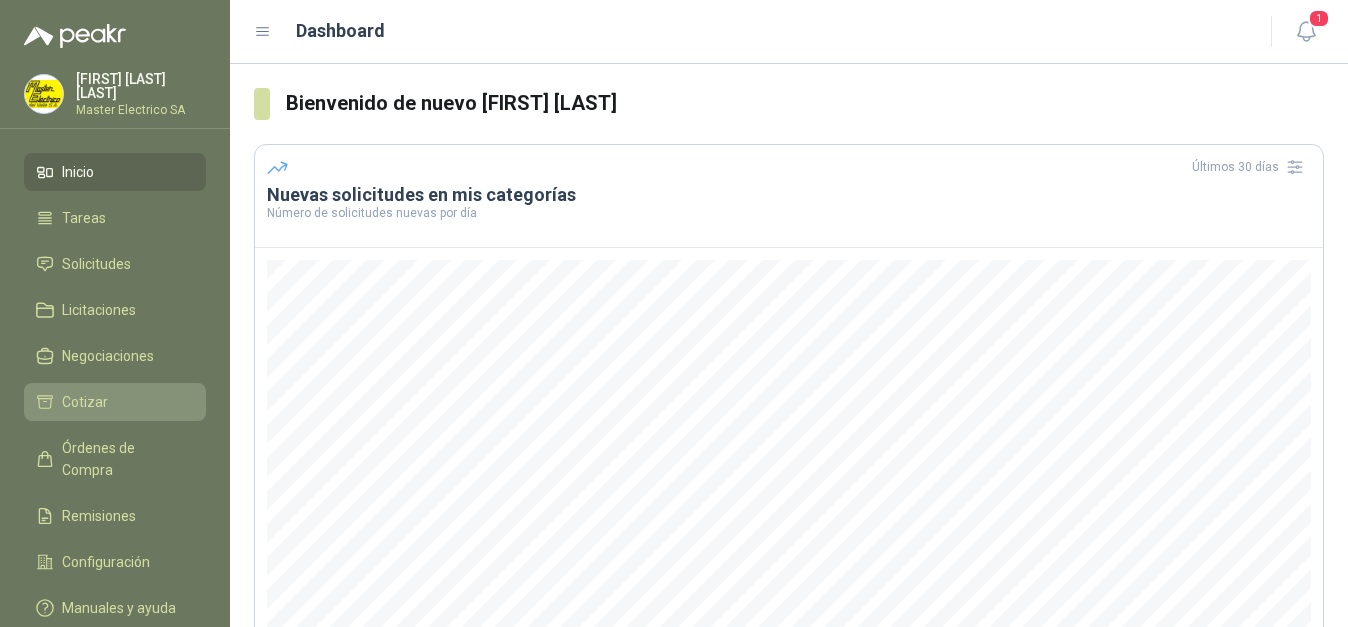 click on "Cotizar" at bounding box center [115, 402] 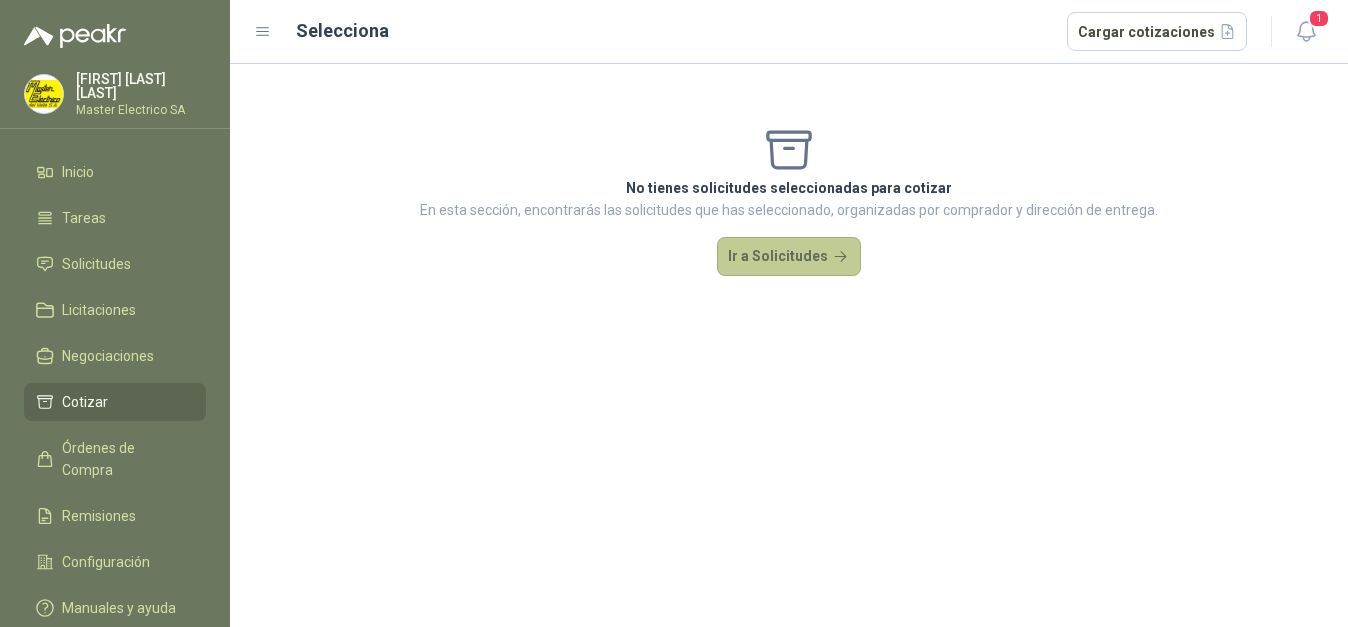 click on "Ir a Solicitudes" at bounding box center [789, 257] 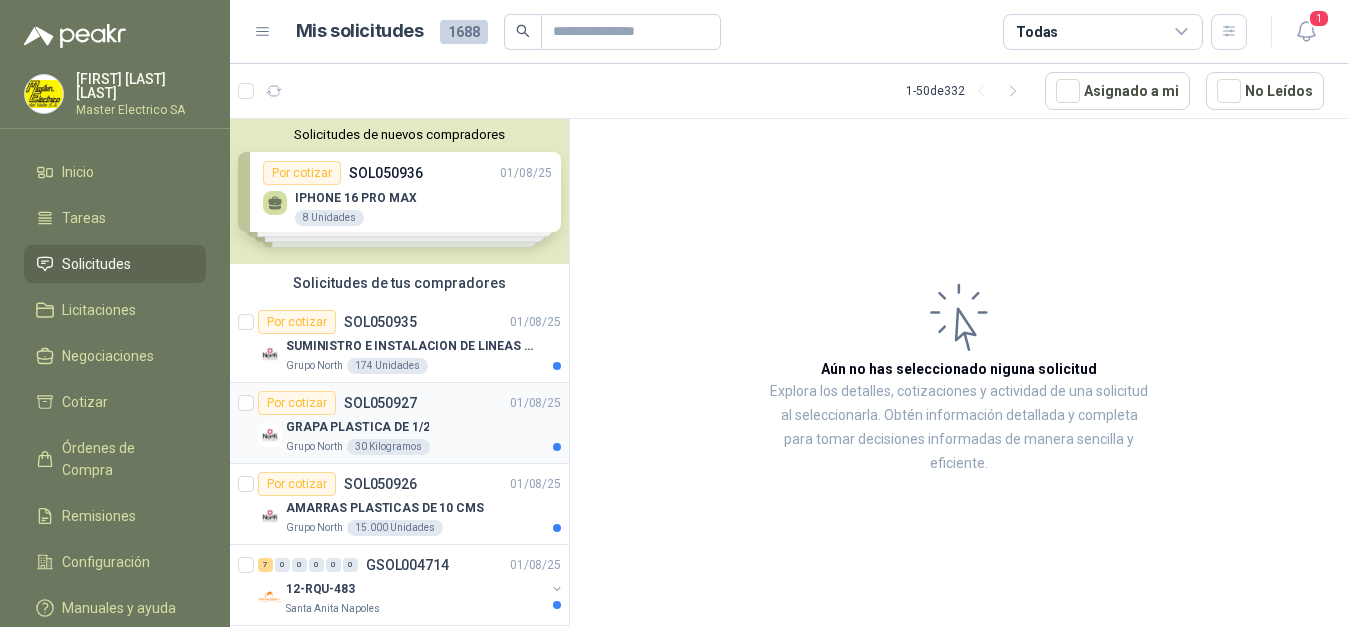 click on "Por cotizar" at bounding box center (297, 403) 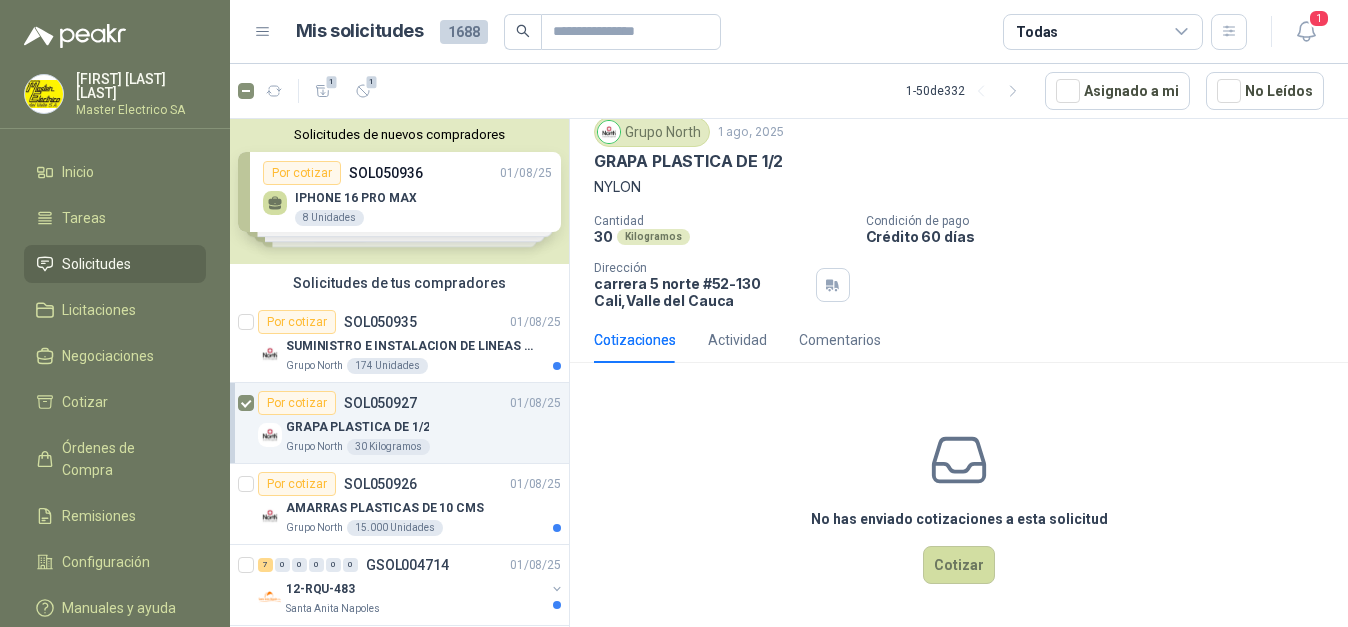 scroll, scrollTop: 0, scrollLeft: 0, axis: both 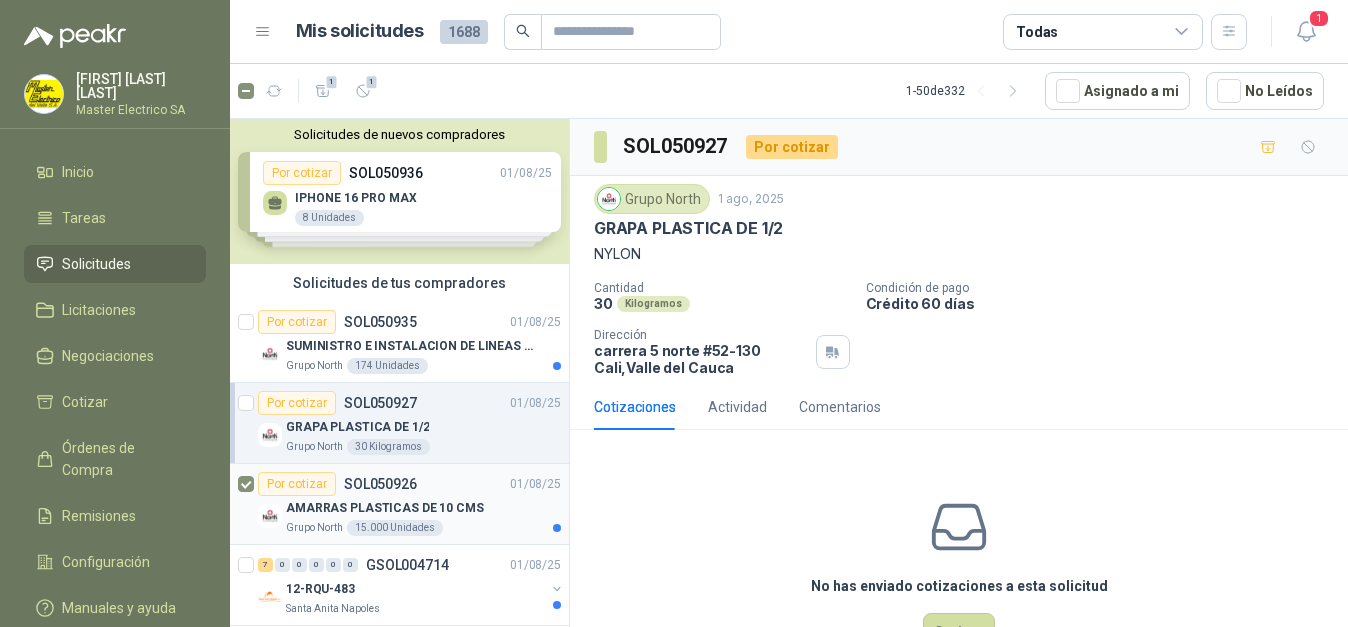 click on "Por cotizar" at bounding box center (297, 484) 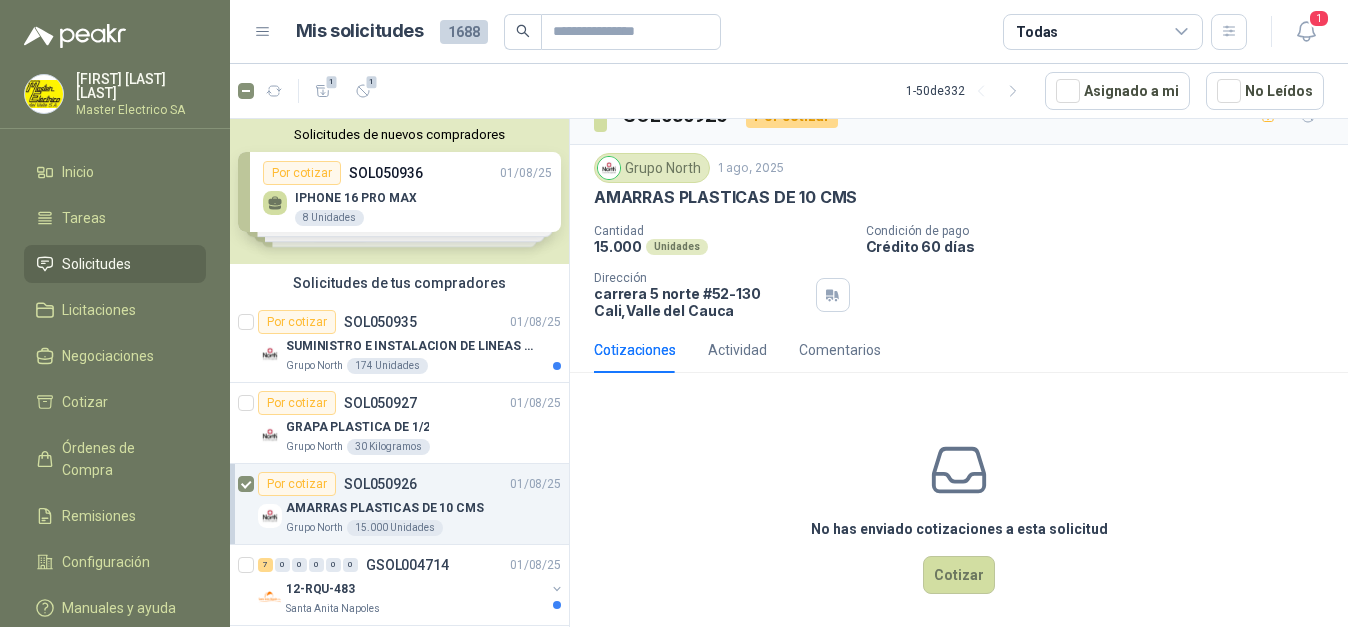 scroll, scrollTop: 42, scrollLeft: 0, axis: vertical 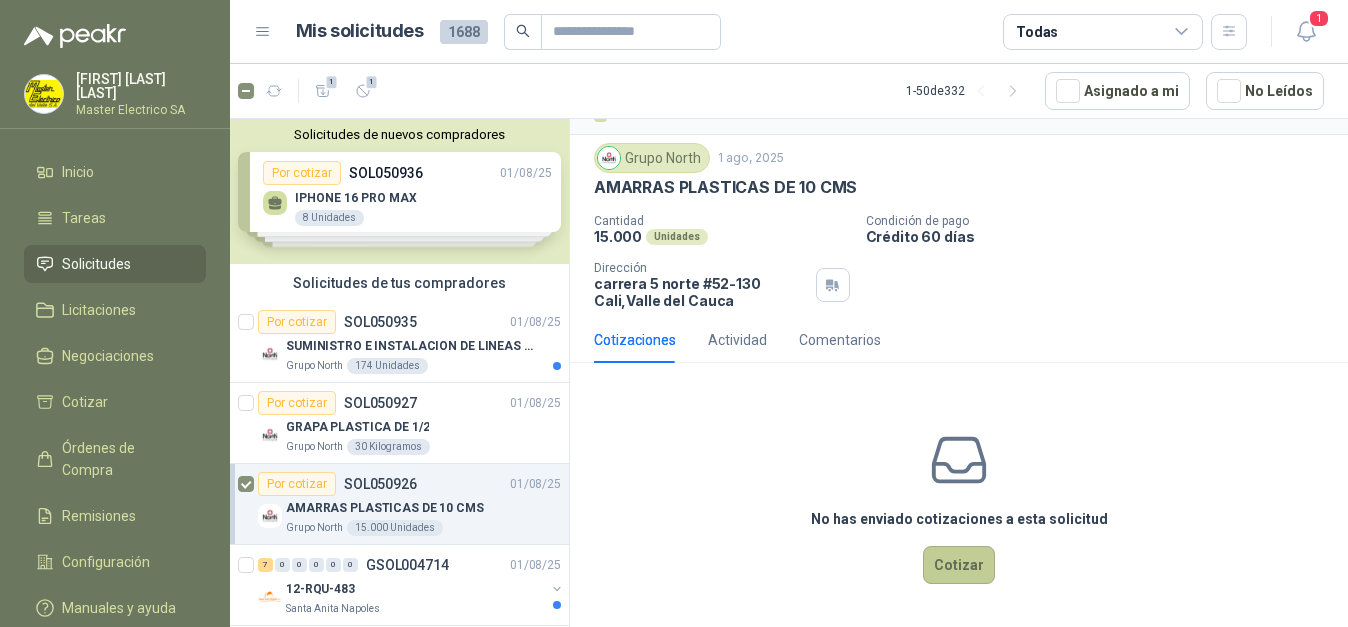 click on "Cotizar" at bounding box center (959, 565) 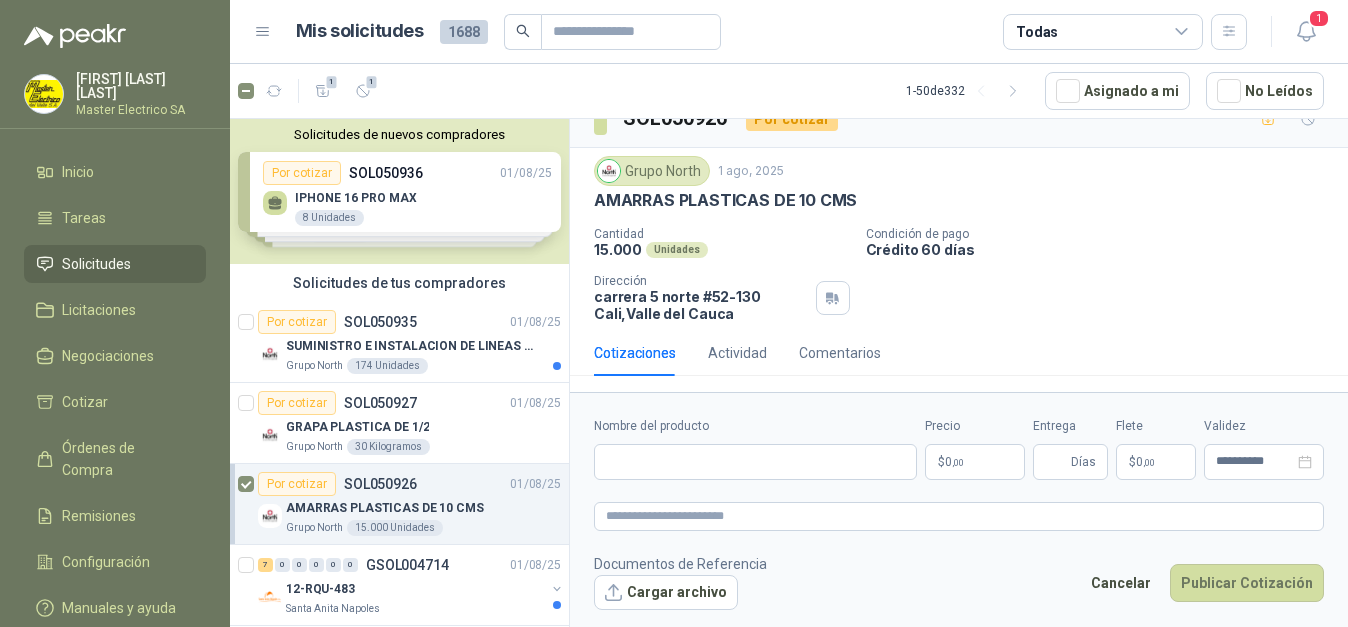 scroll, scrollTop: 28, scrollLeft: 0, axis: vertical 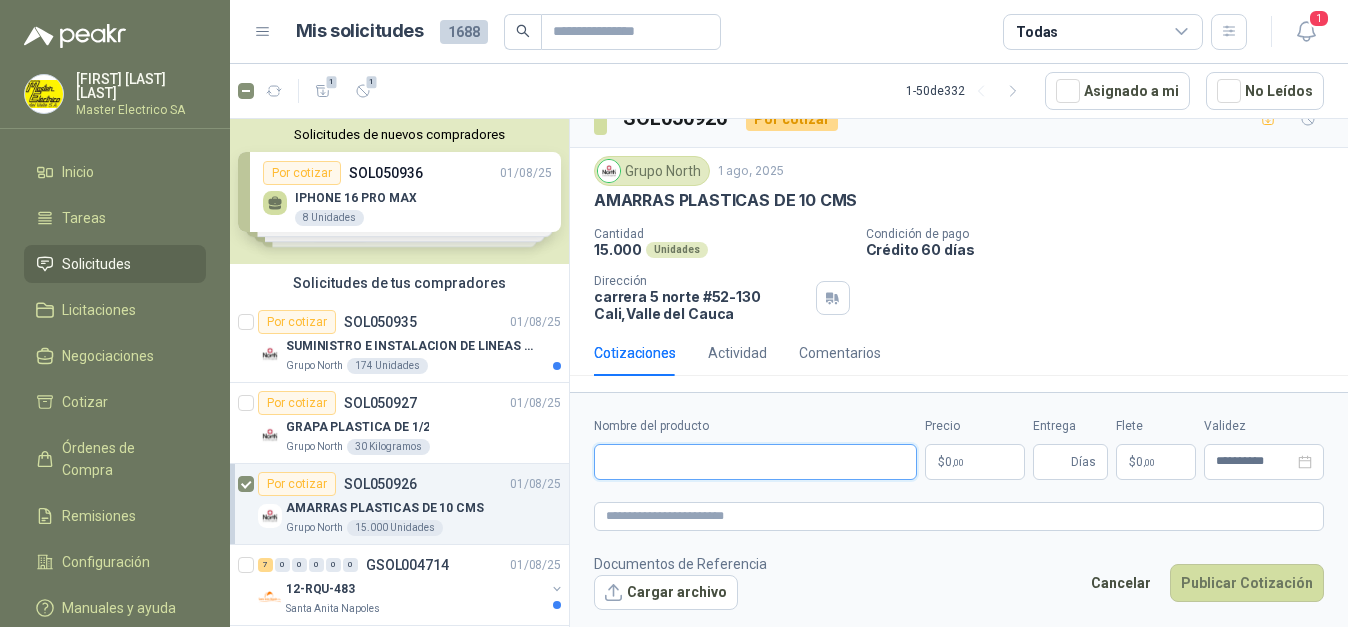 click on "Nombre del producto" at bounding box center [755, 462] 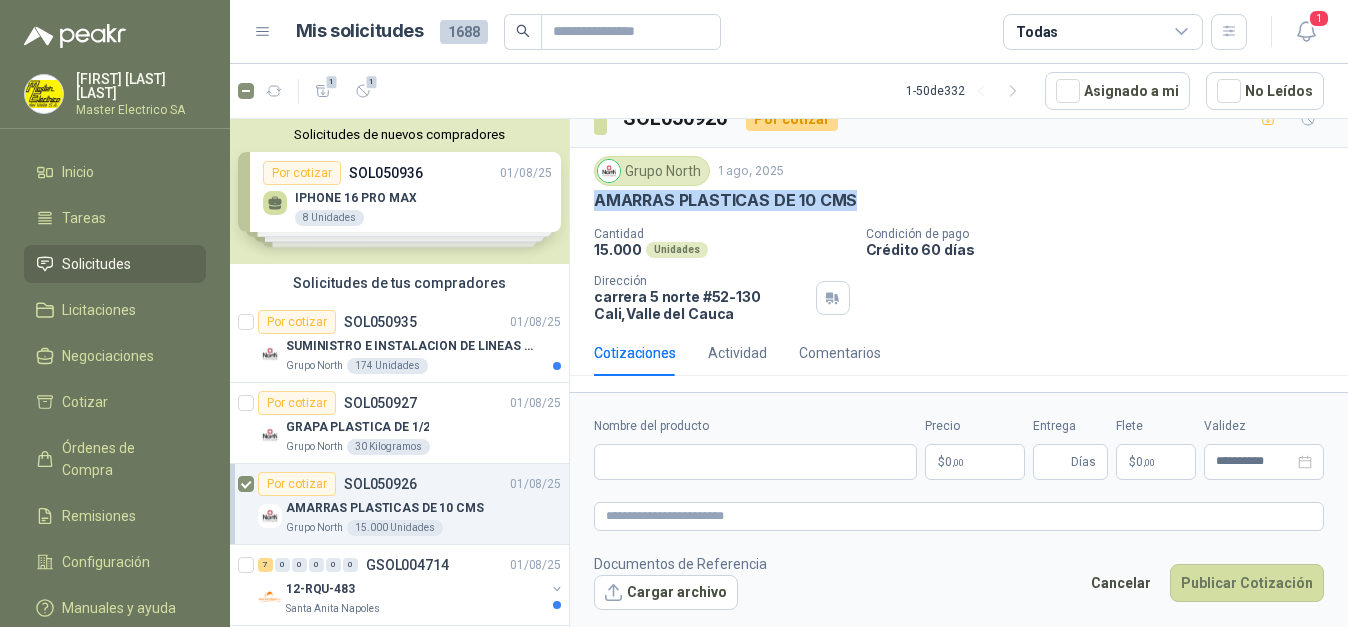 drag, startPoint x: 592, startPoint y: 200, endPoint x: 866, endPoint y: 201, distance: 274.00183 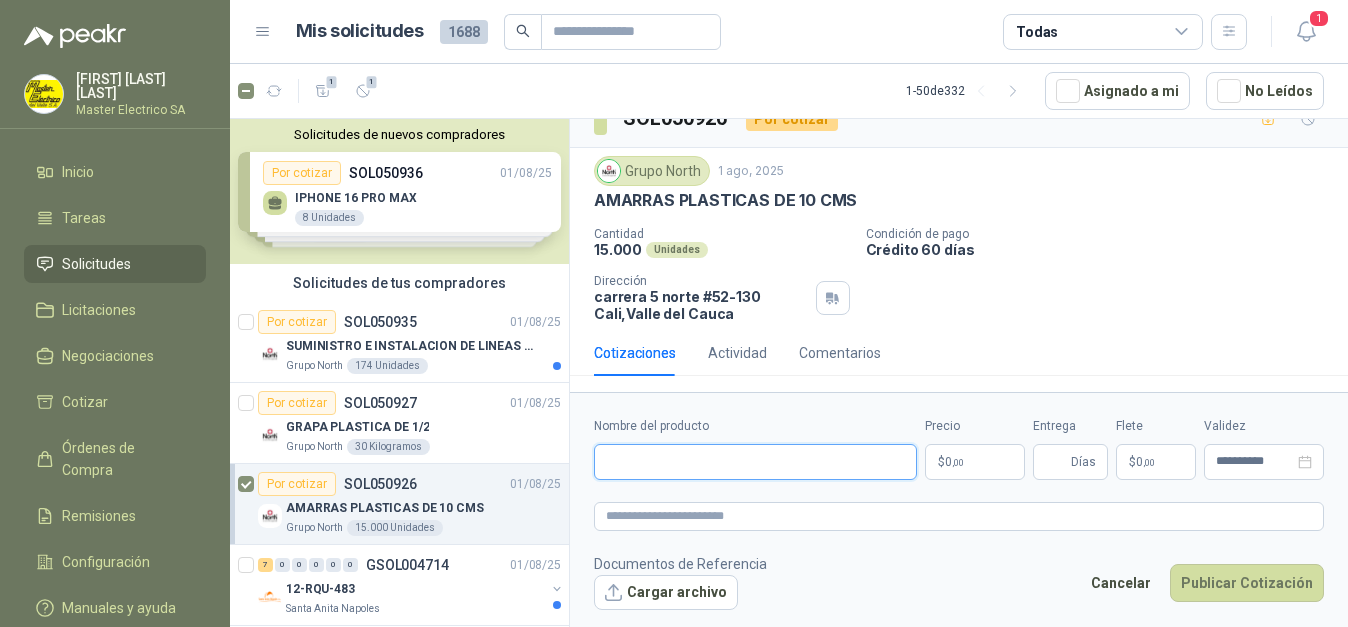click on "Nombre del producto" at bounding box center [755, 462] 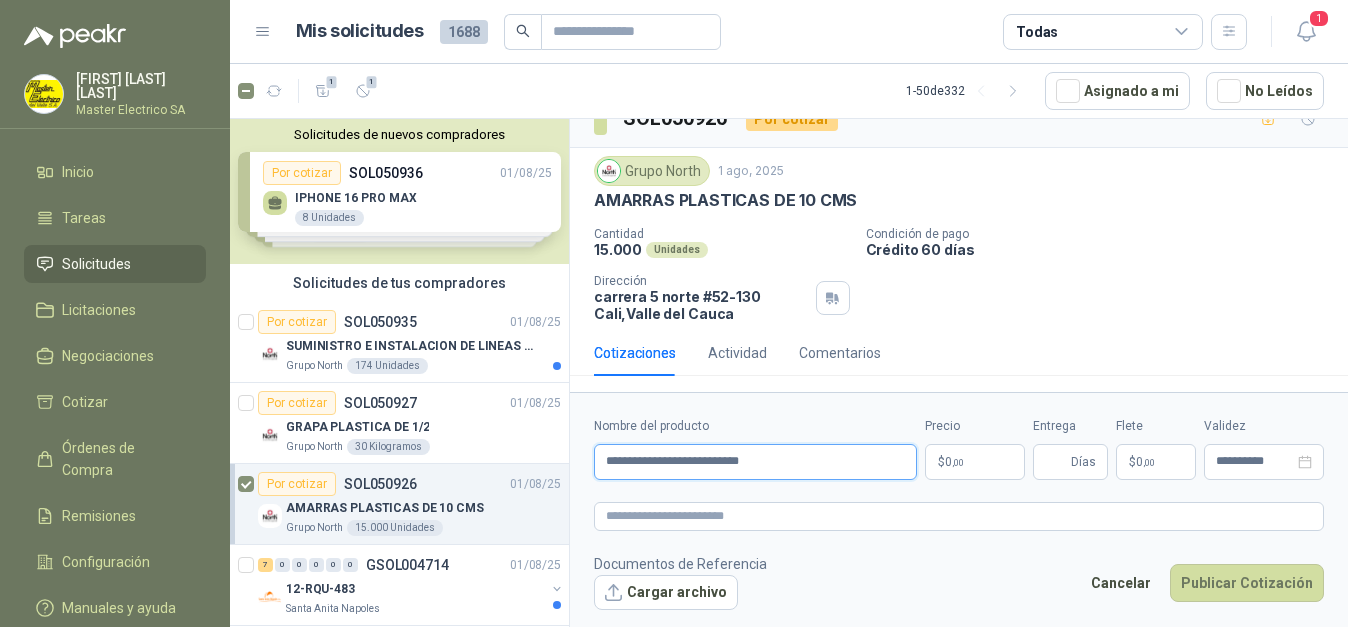 type on "**********" 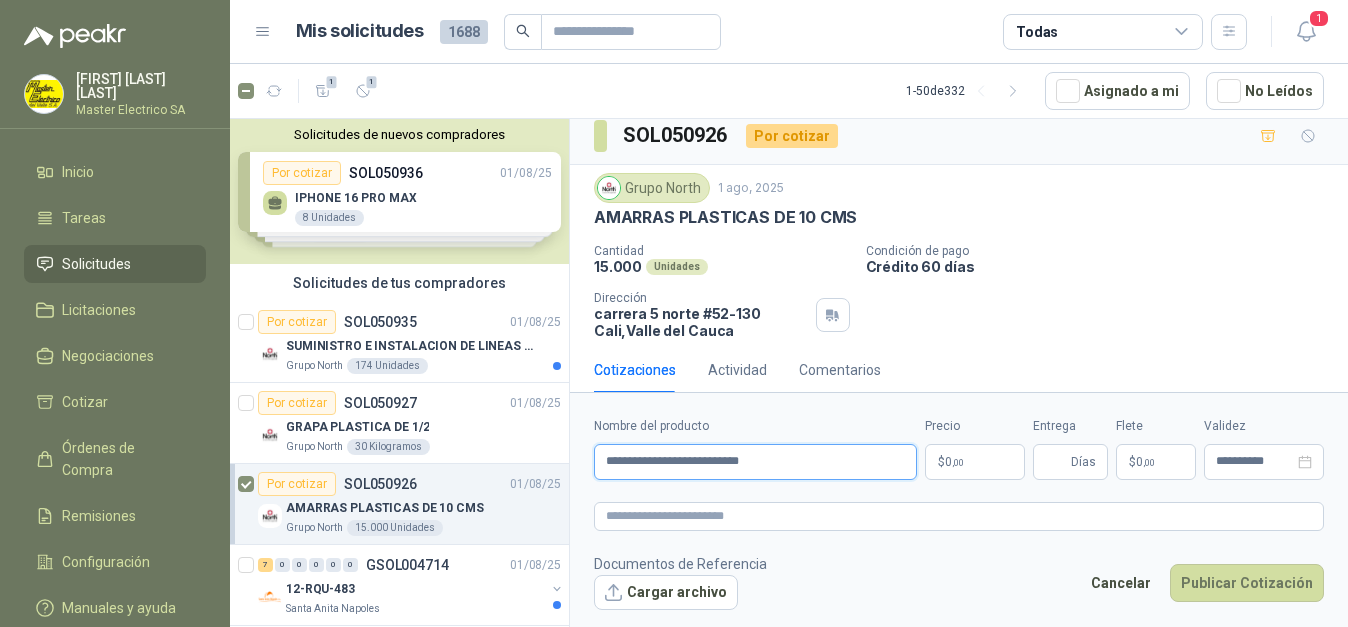 scroll, scrollTop: 0, scrollLeft: 0, axis: both 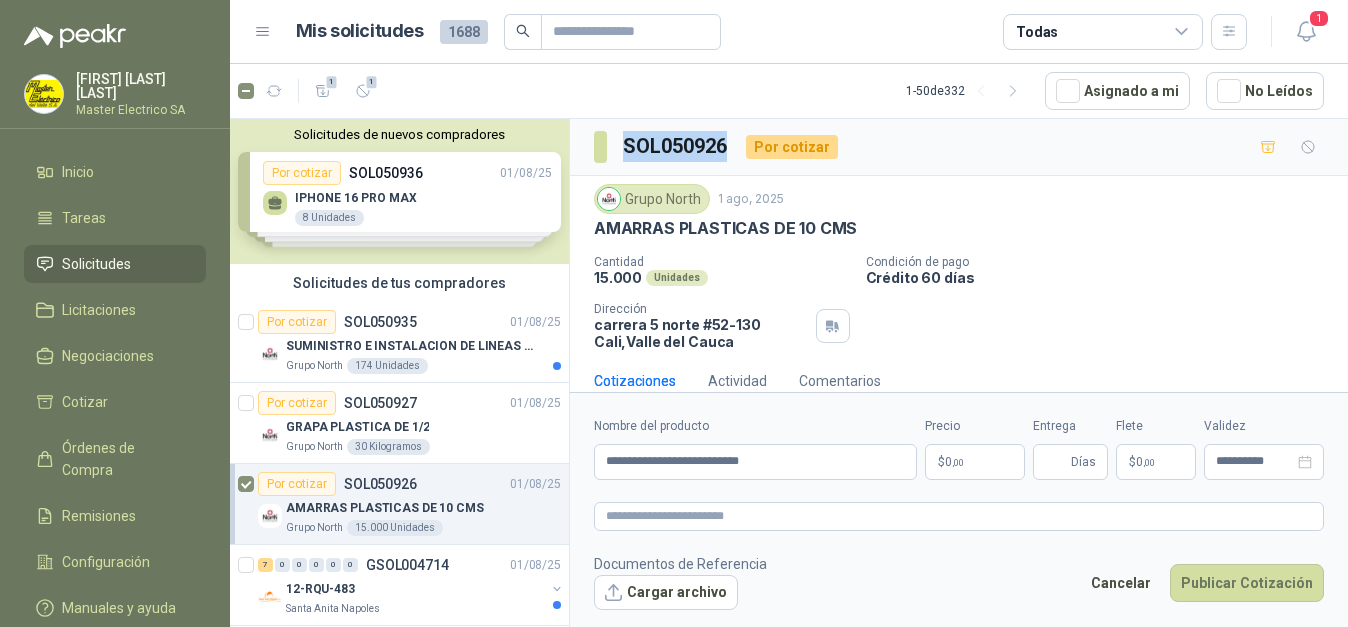 drag, startPoint x: 623, startPoint y: 150, endPoint x: 730, endPoint y: 157, distance: 107.22873 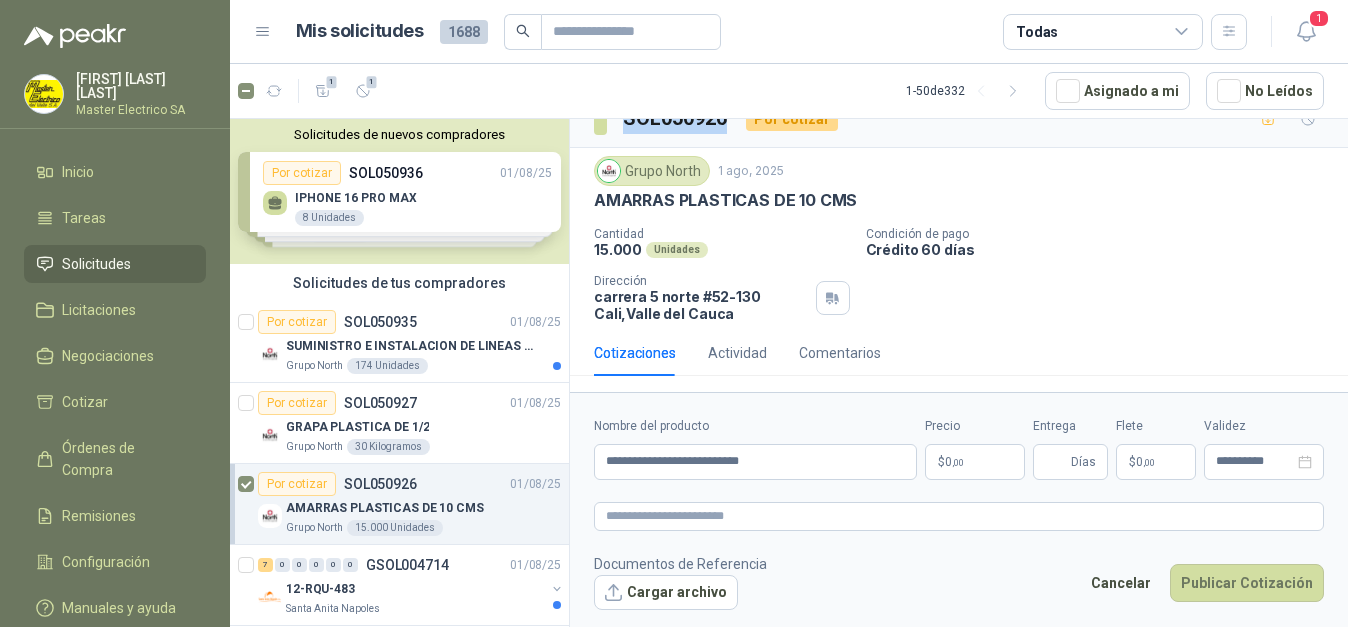 scroll, scrollTop: 0, scrollLeft: 0, axis: both 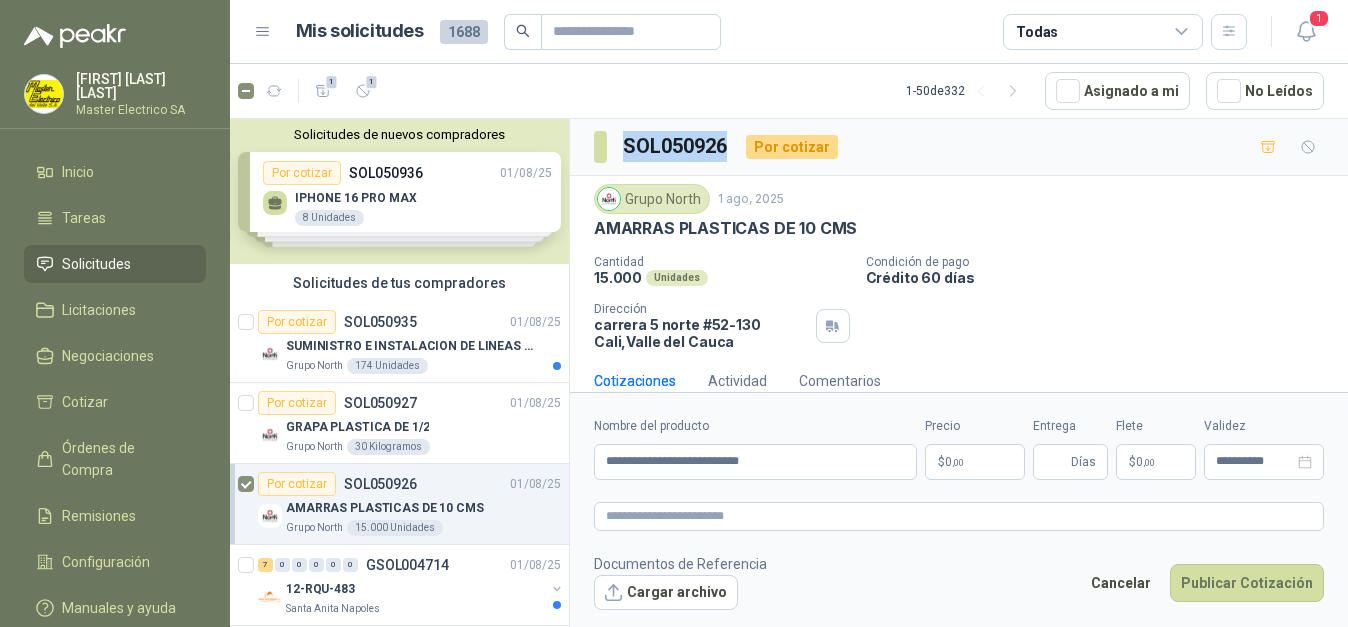 click on "$  0 ,00" at bounding box center (975, 462) 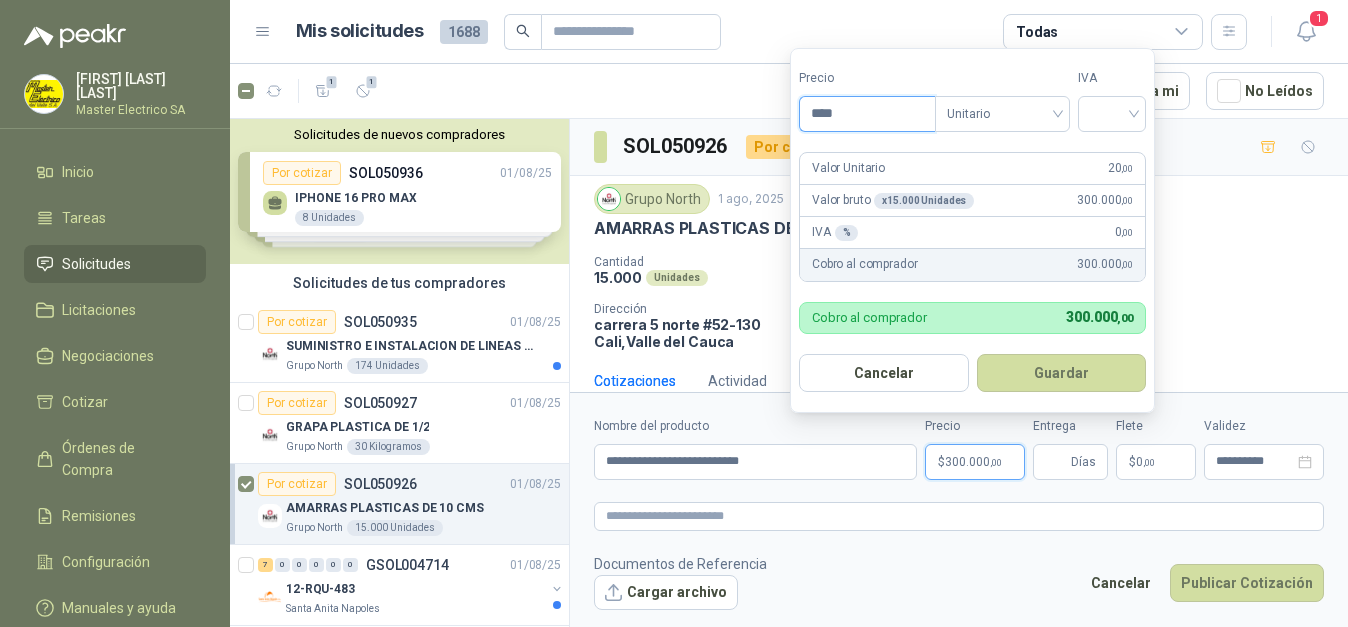 type on "****" 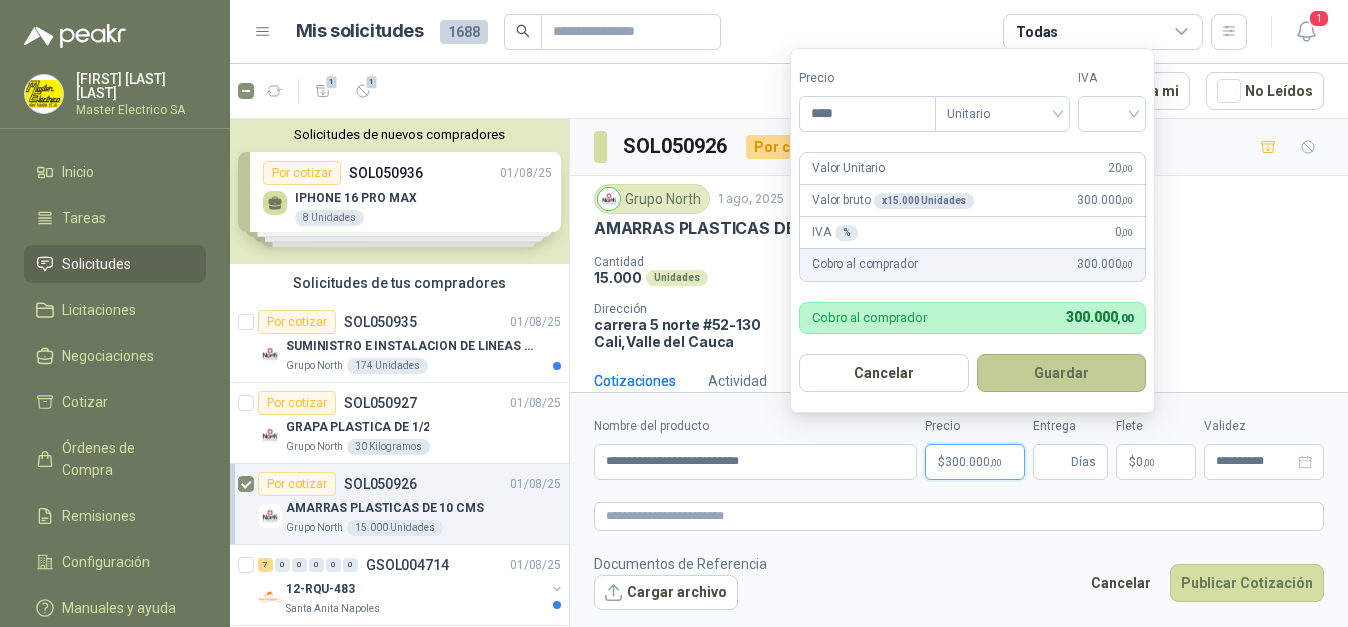 click on "Guardar" at bounding box center (1062, 373) 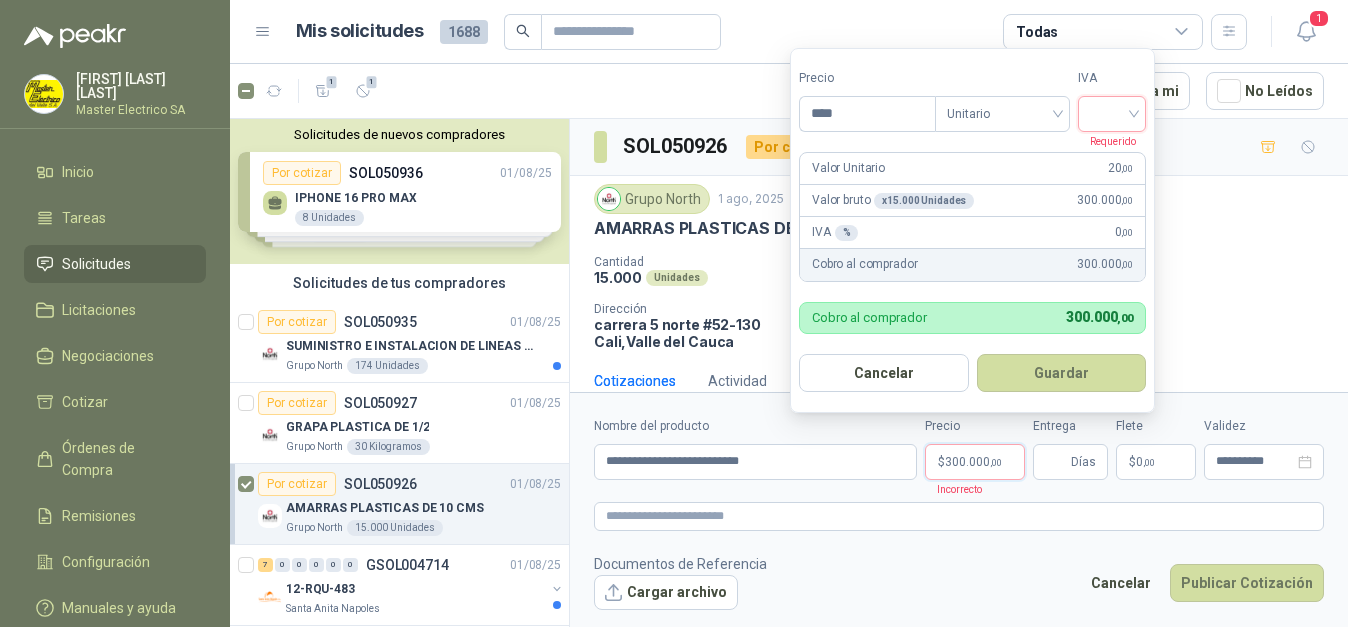 click at bounding box center [1112, 114] 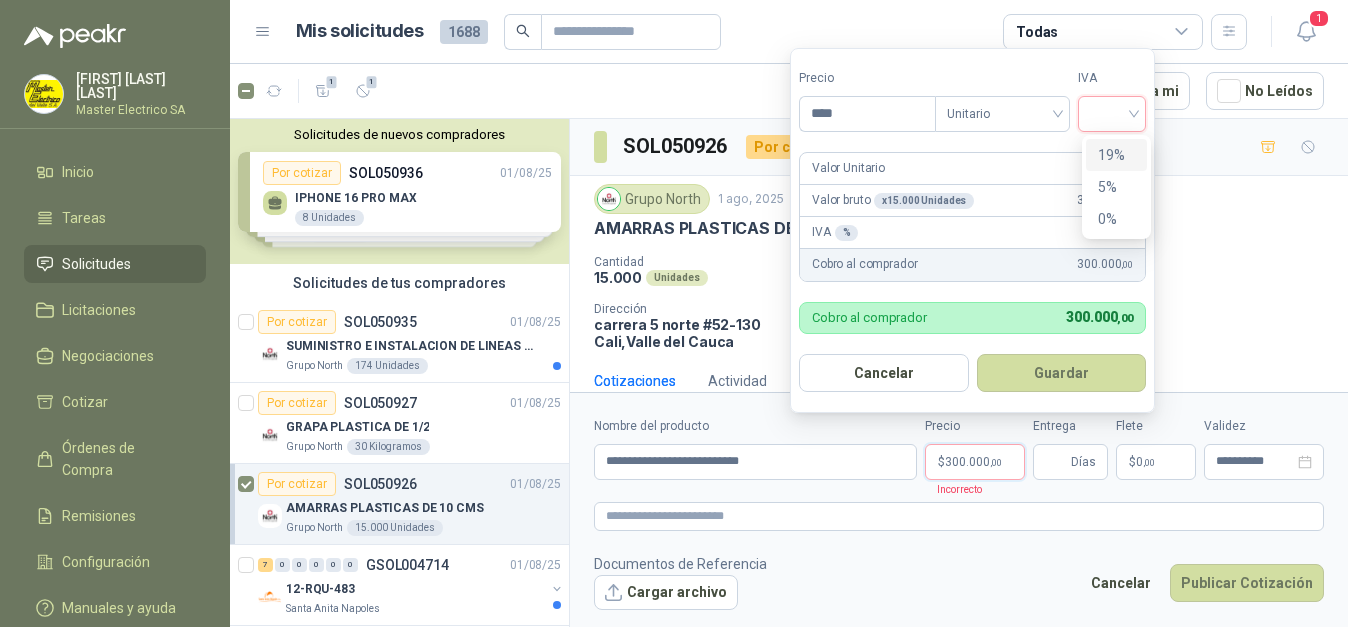 click on "19%" at bounding box center [1116, 155] 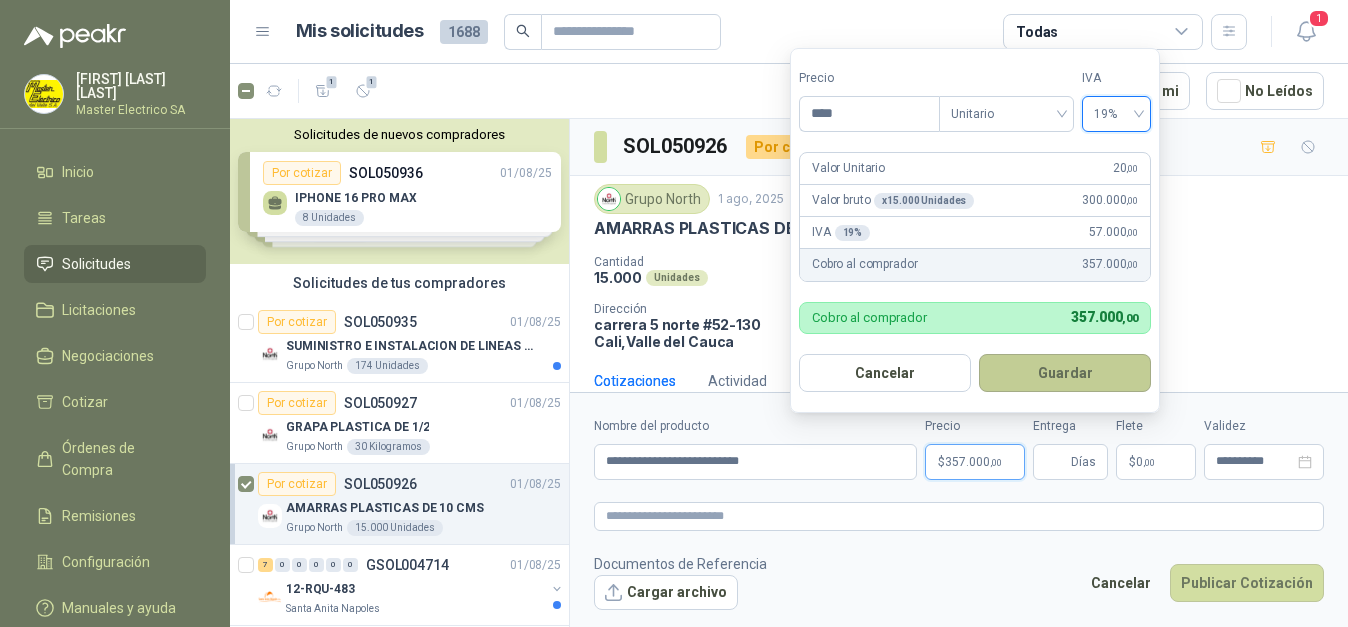 click on "Guardar" at bounding box center (1065, 373) 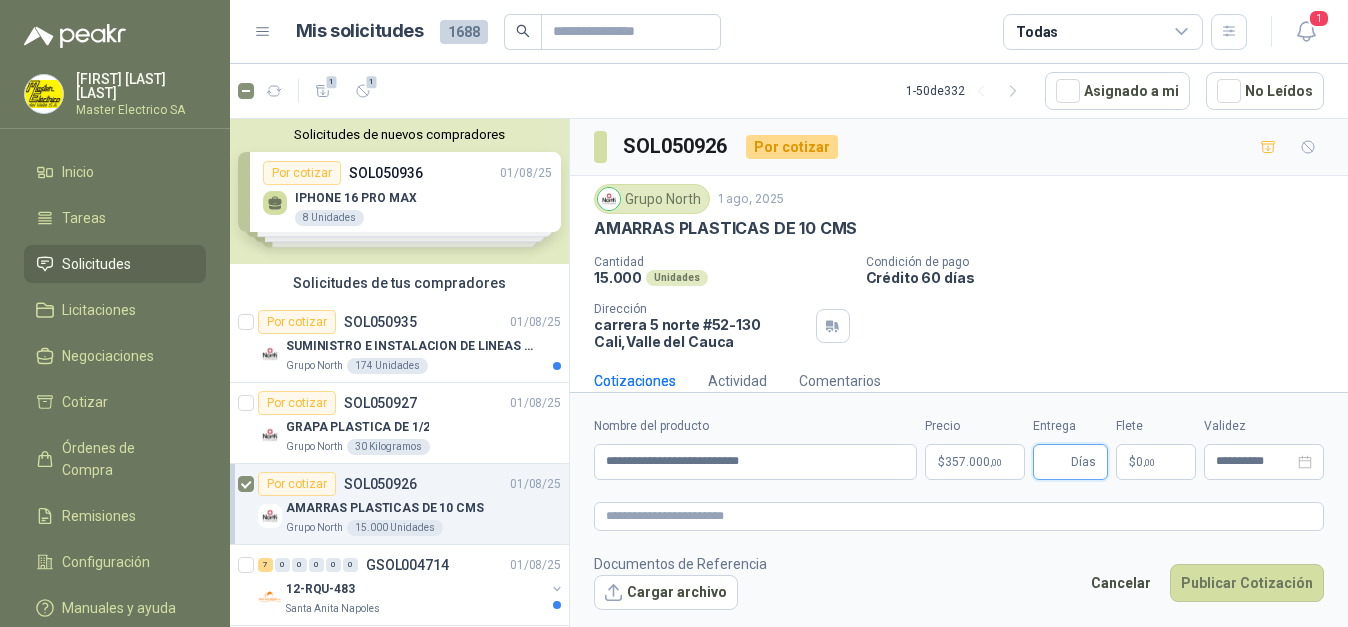type on "*" 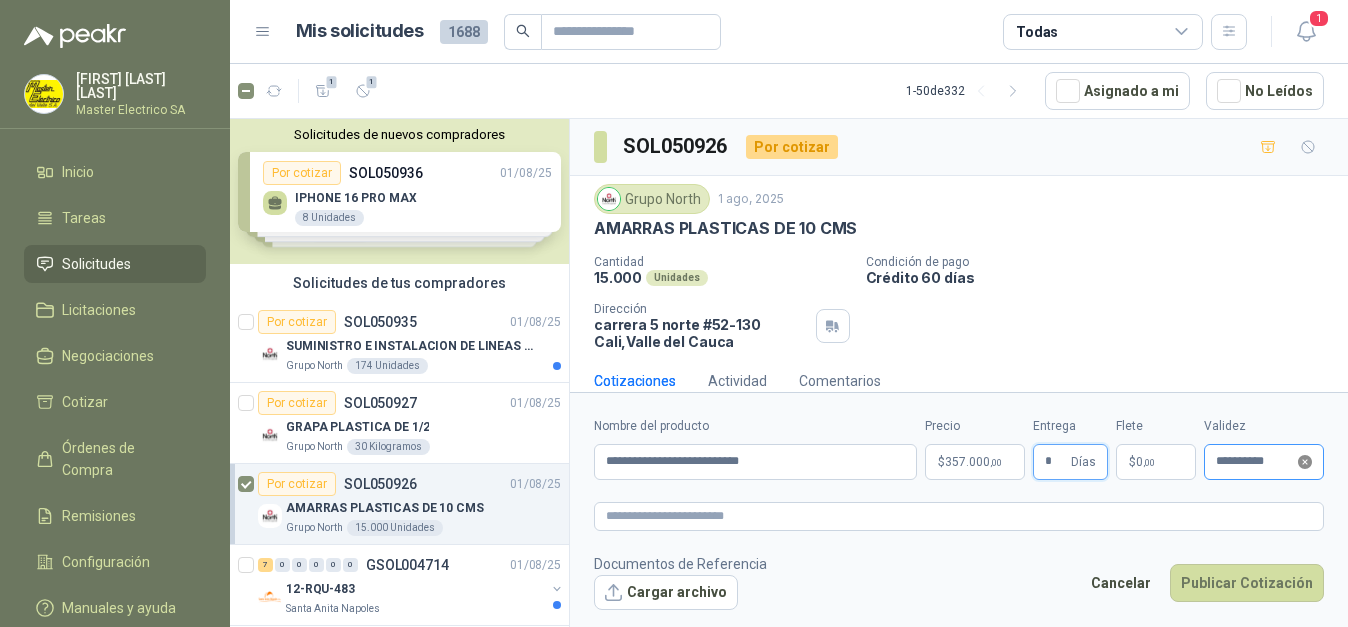 click 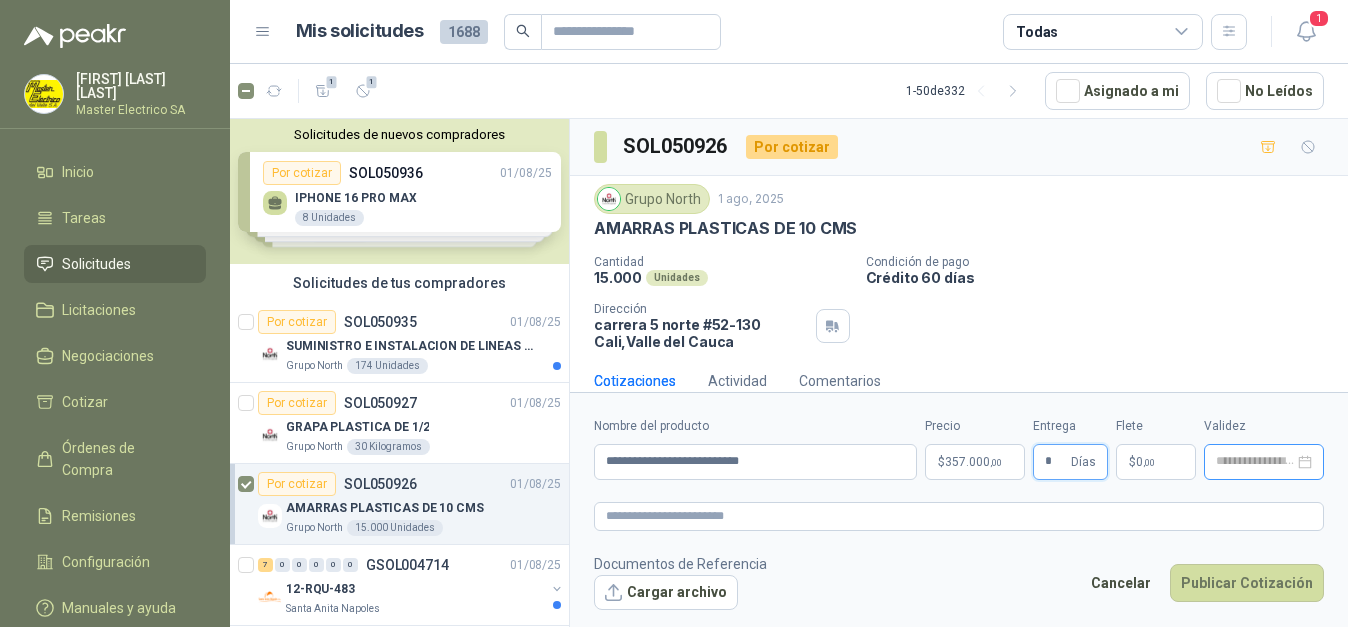 click at bounding box center (1264, 462) 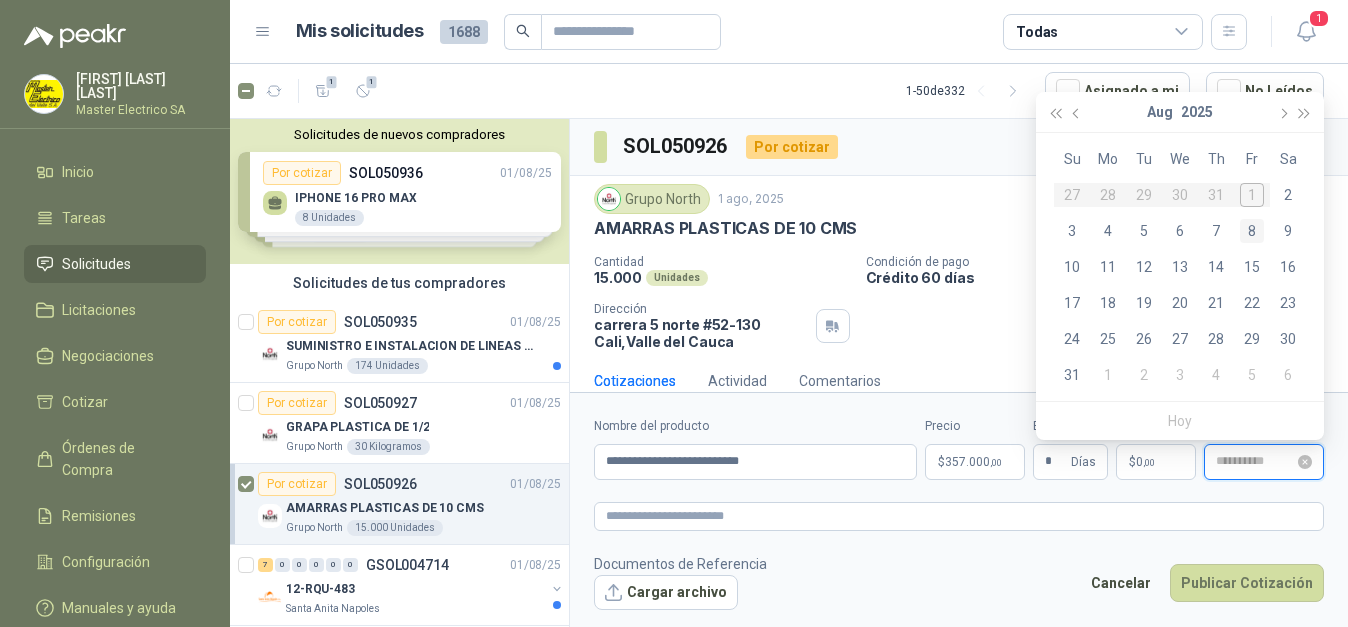 type on "**********" 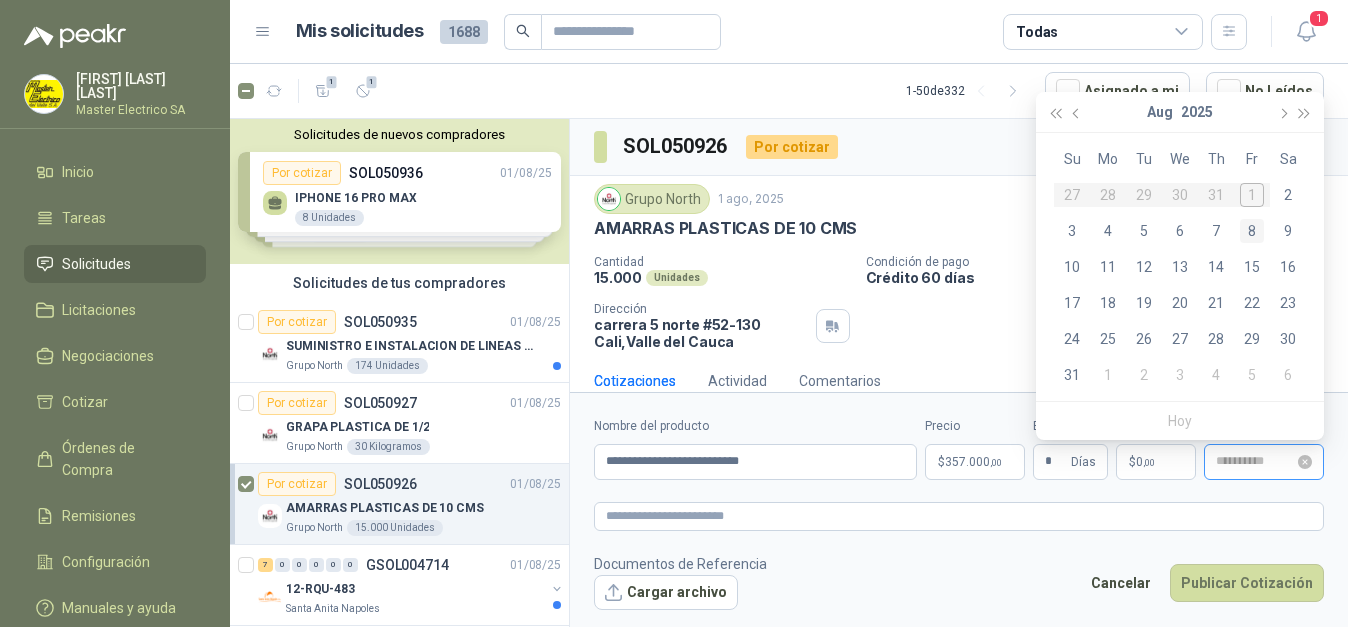 click on "8" at bounding box center [1252, 231] 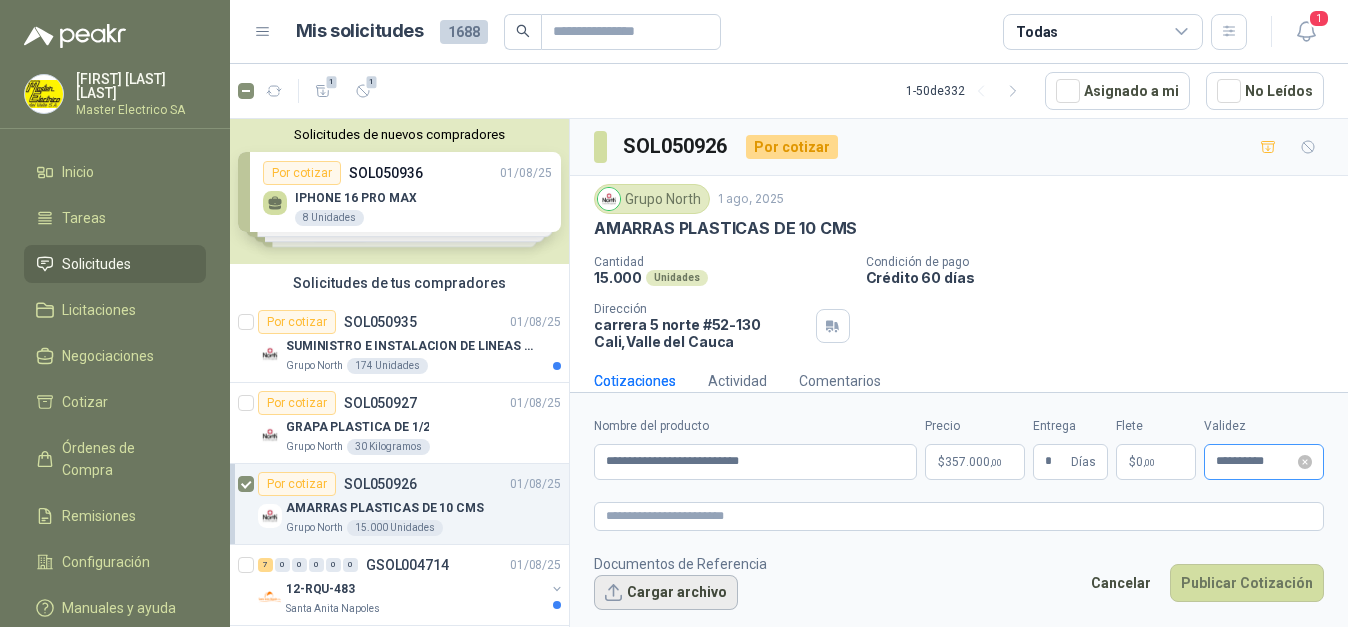 click on "Cargar archivo" at bounding box center [666, 593] 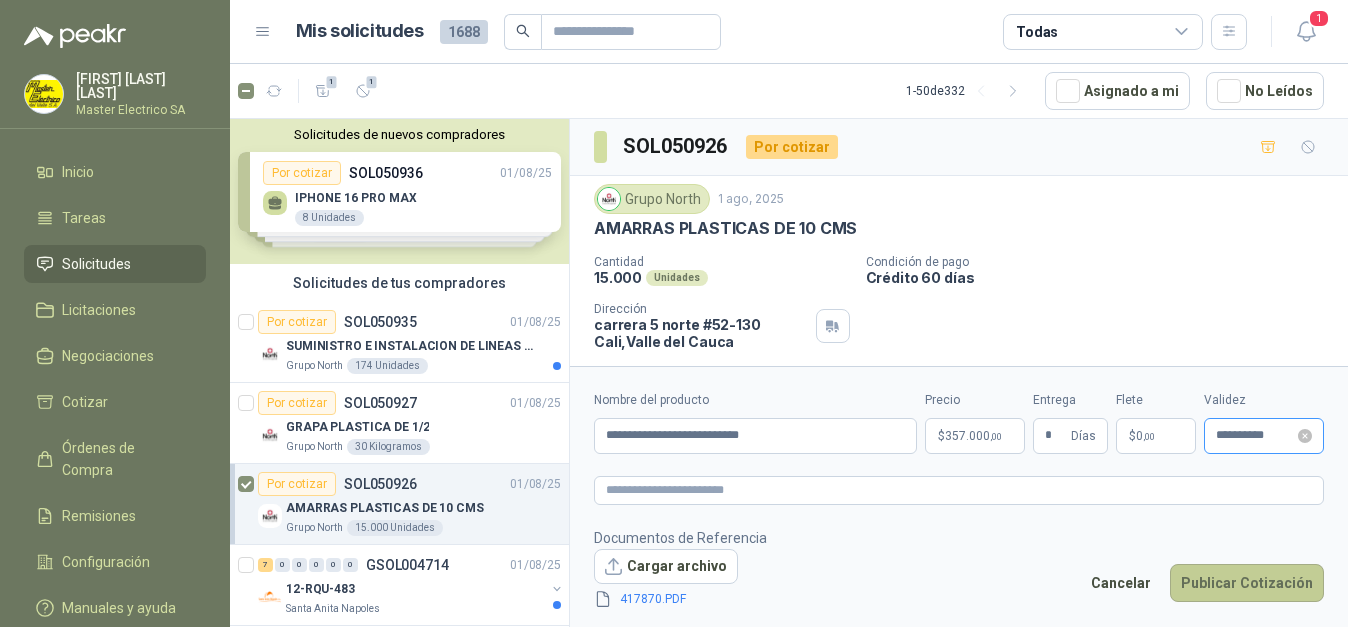 click on "Publicar Cotización" at bounding box center (1247, 583) 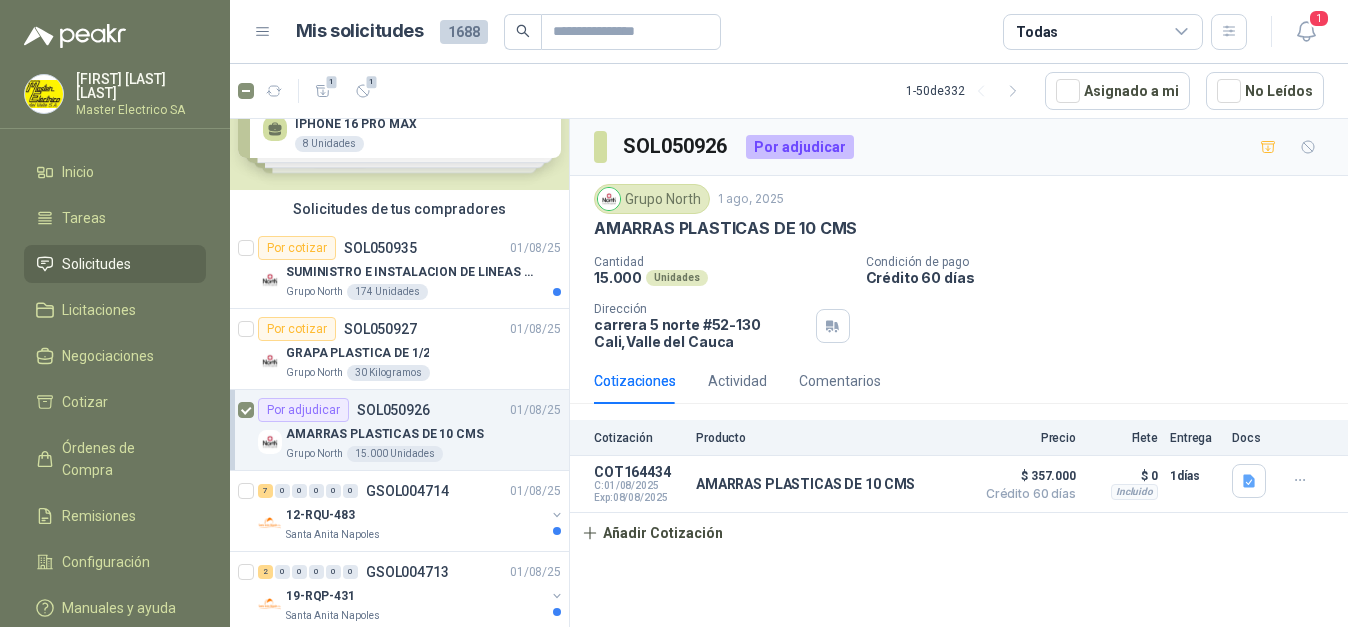 scroll, scrollTop: 0, scrollLeft: 0, axis: both 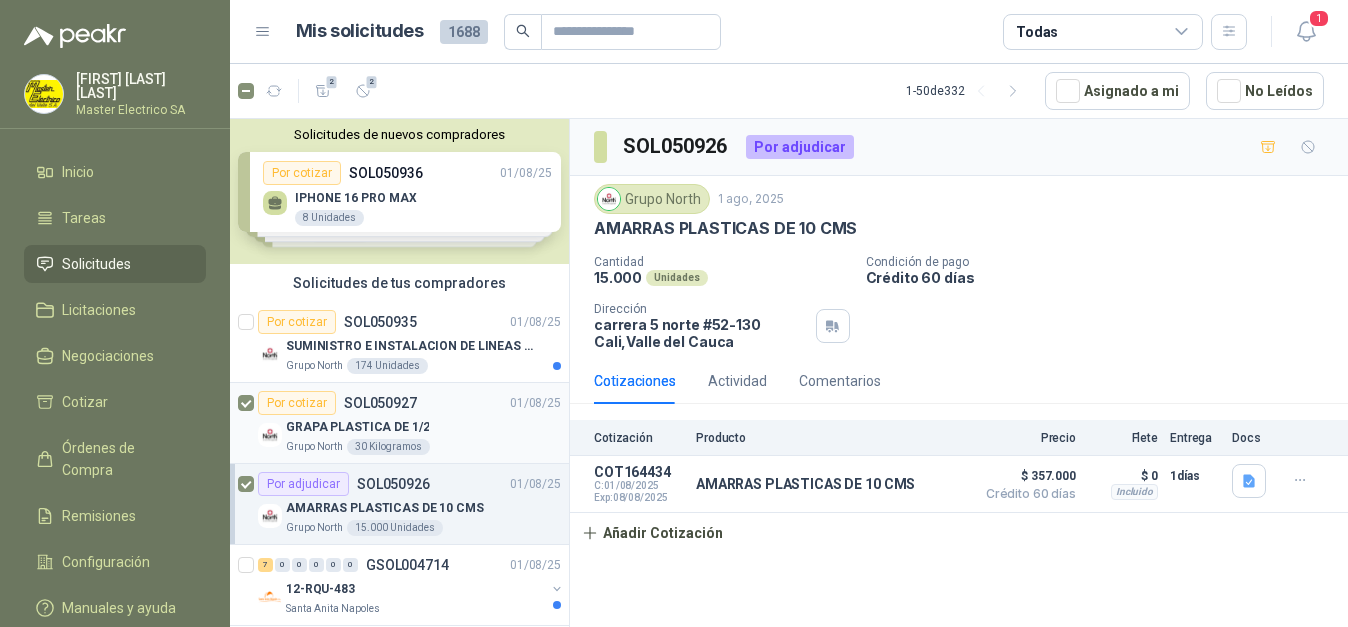 click on "Por cotizar" at bounding box center [297, 403] 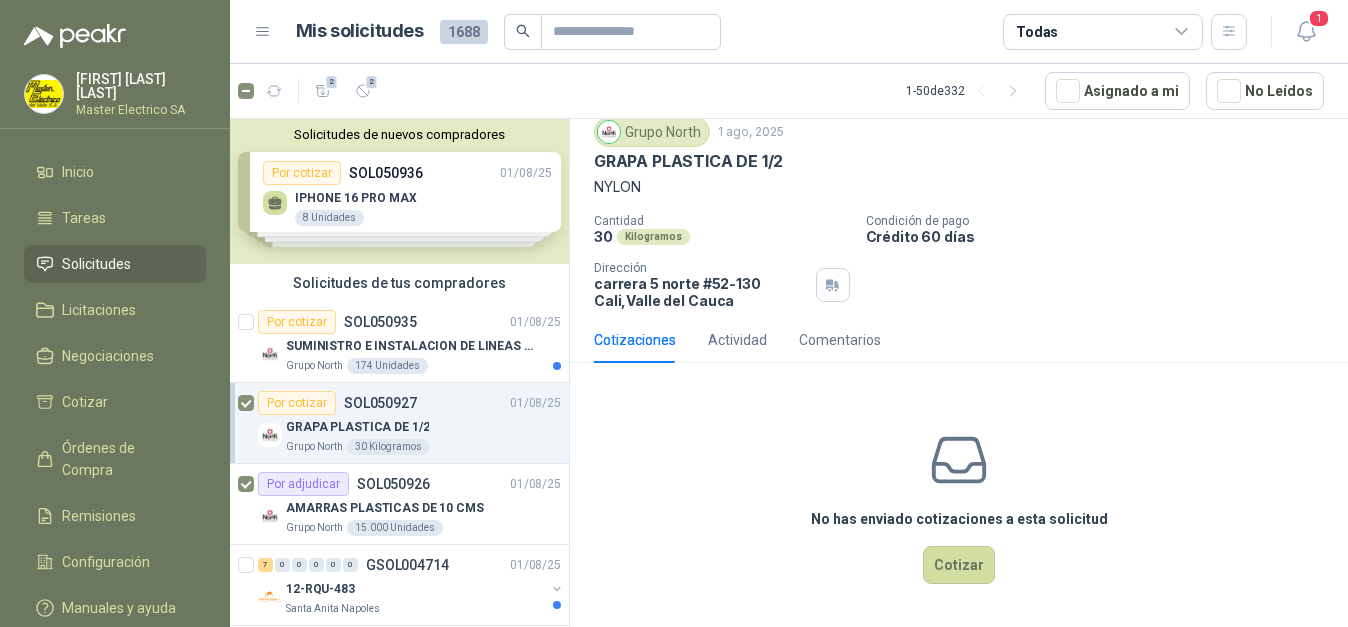 scroll, scrollTop: 0, scrollLeft: 0, axis: both 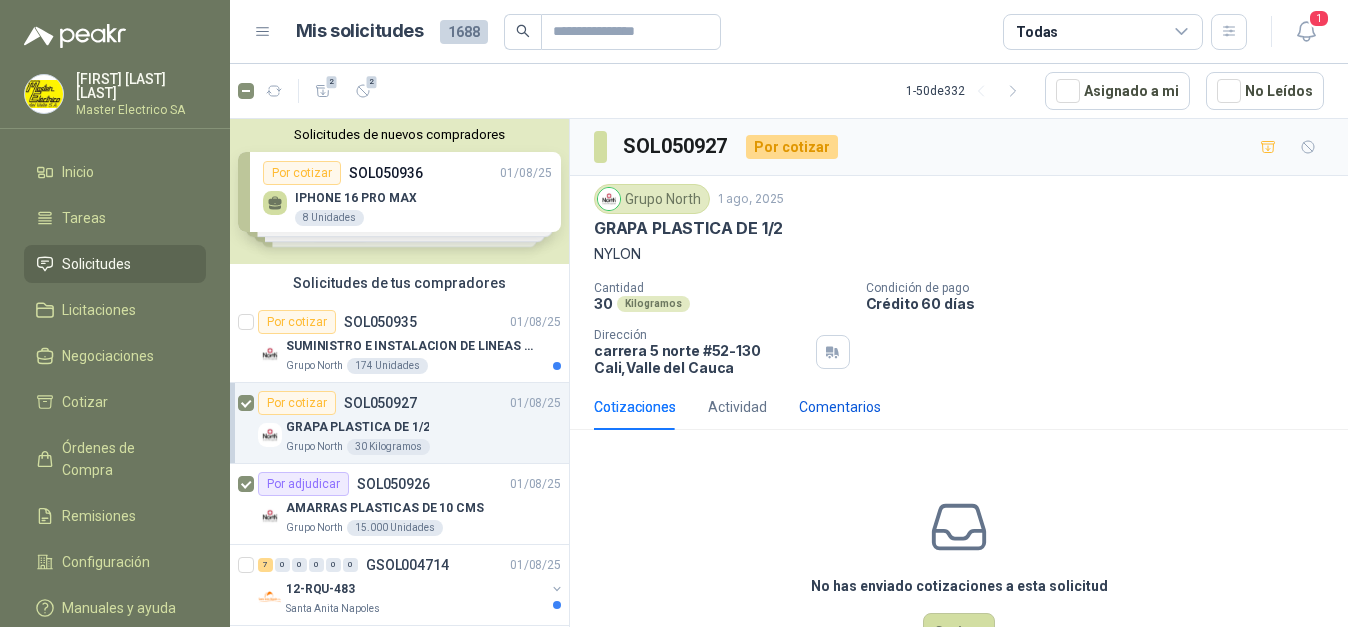 click on "Comentarios" at bounding box center [840, 407] 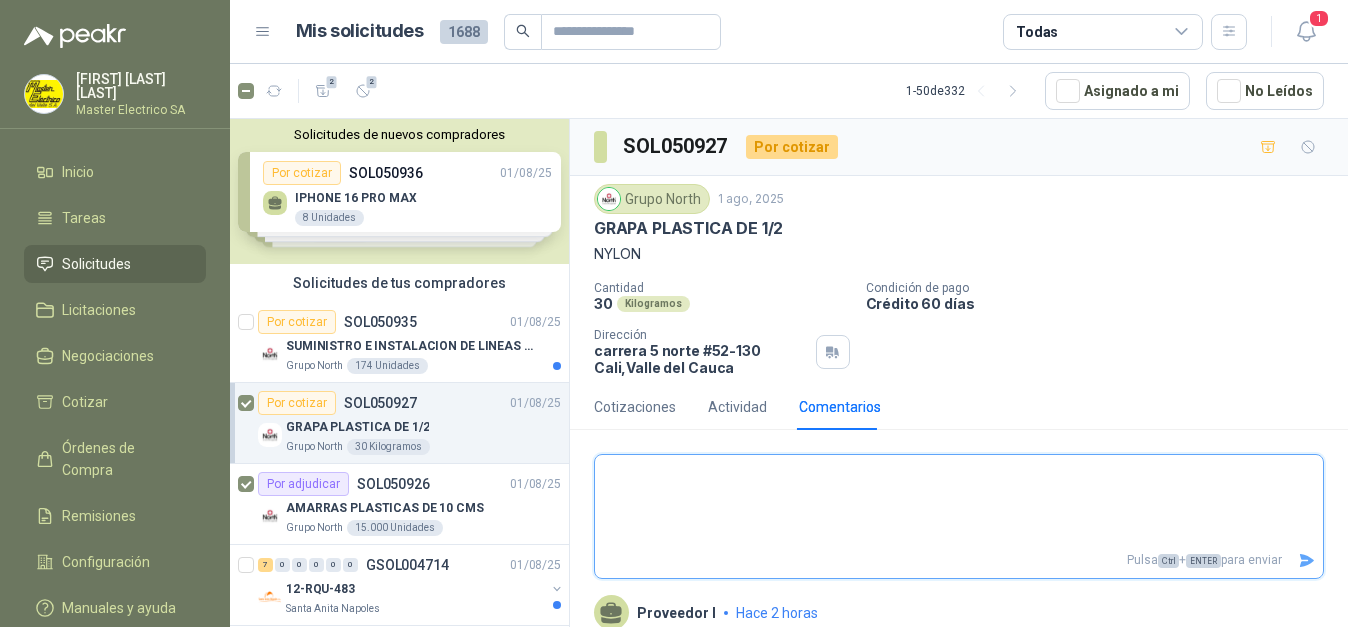 click at bounding box center (959, 501) 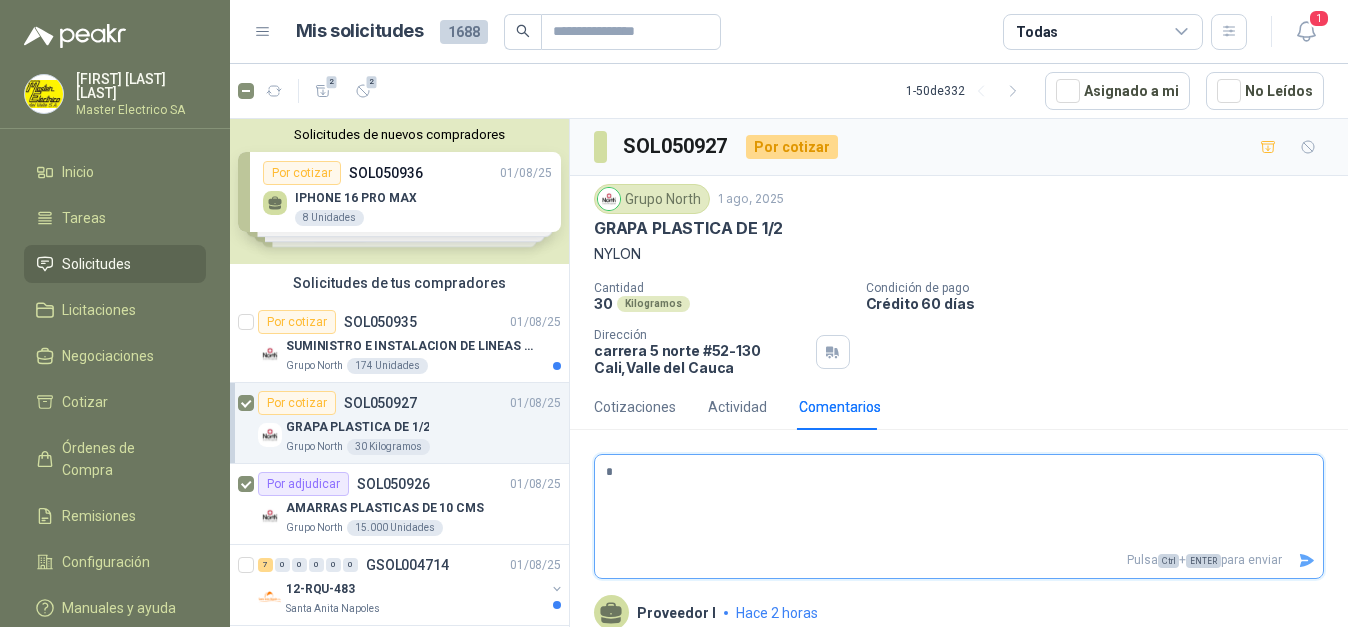 type 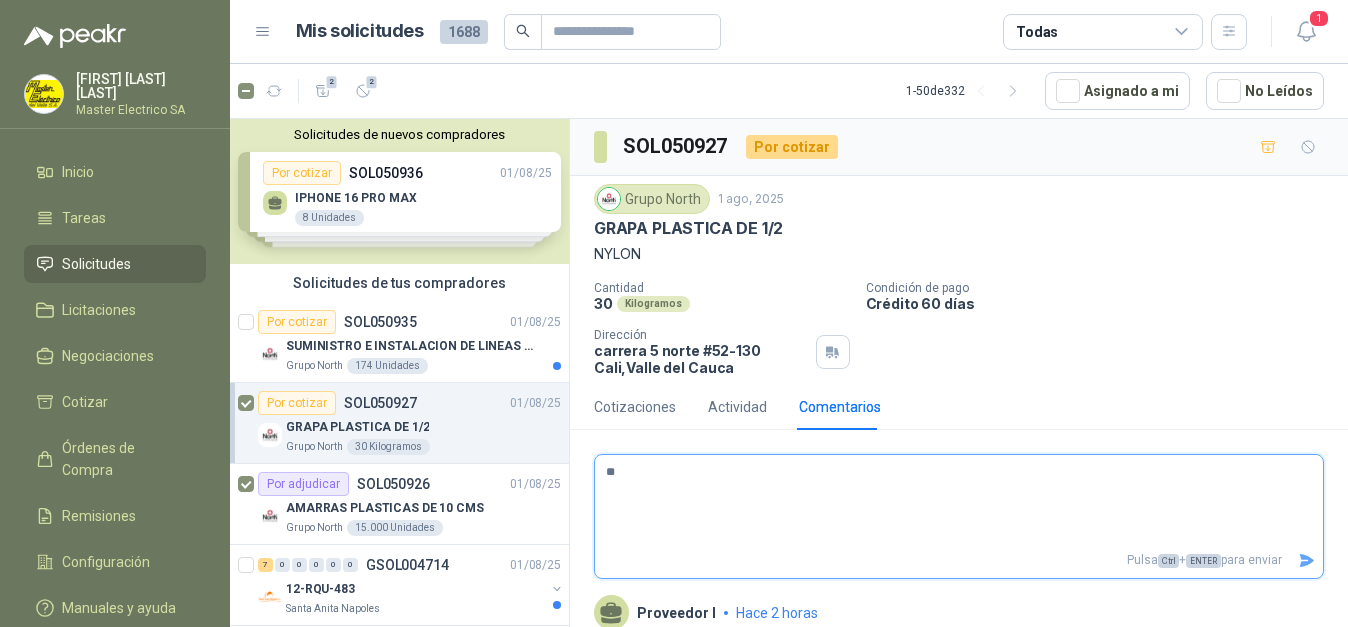 type 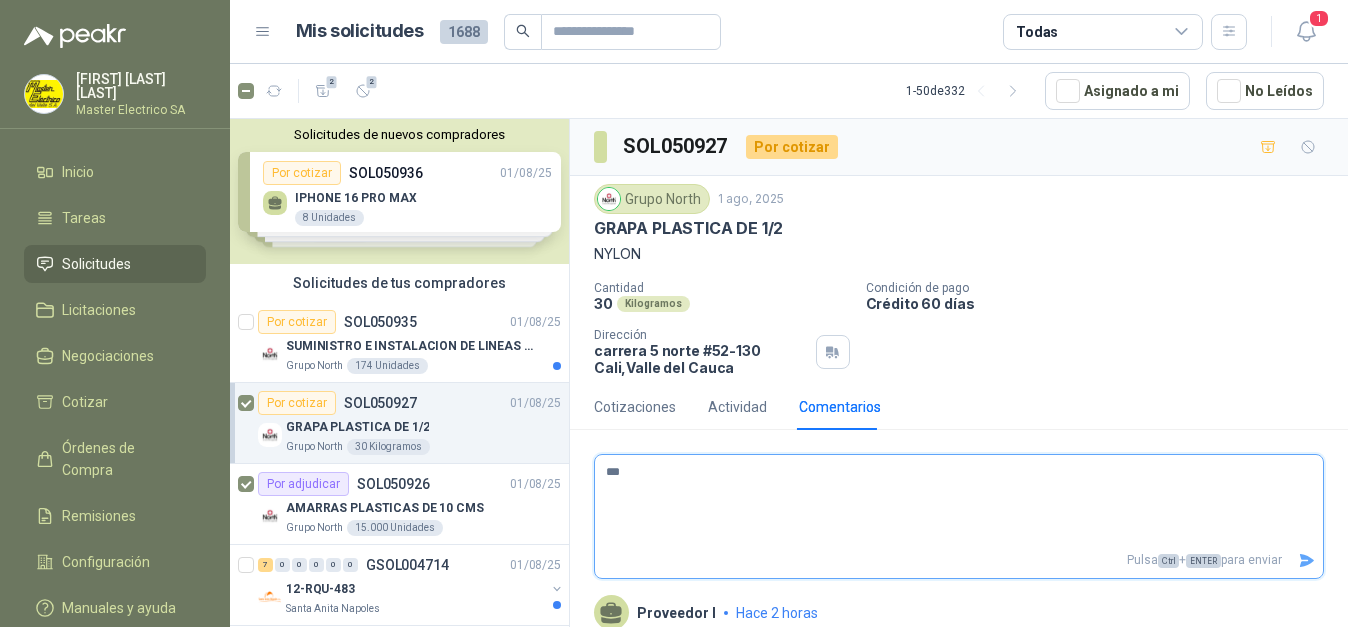 type 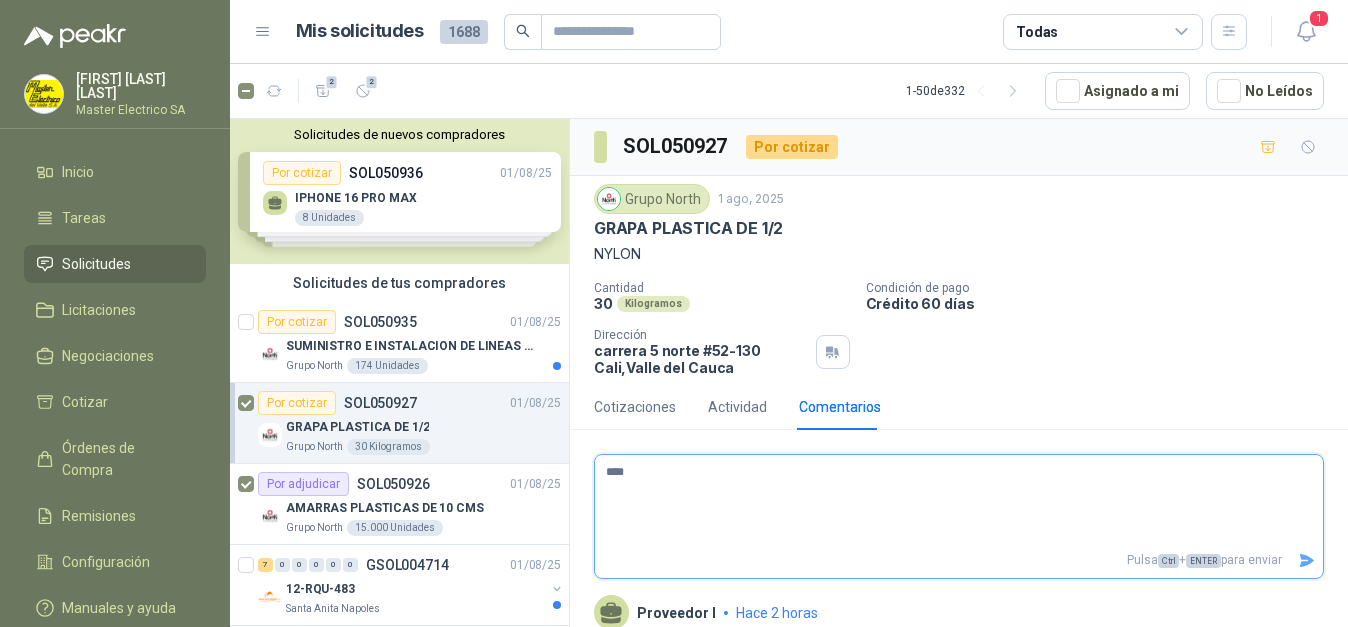 type 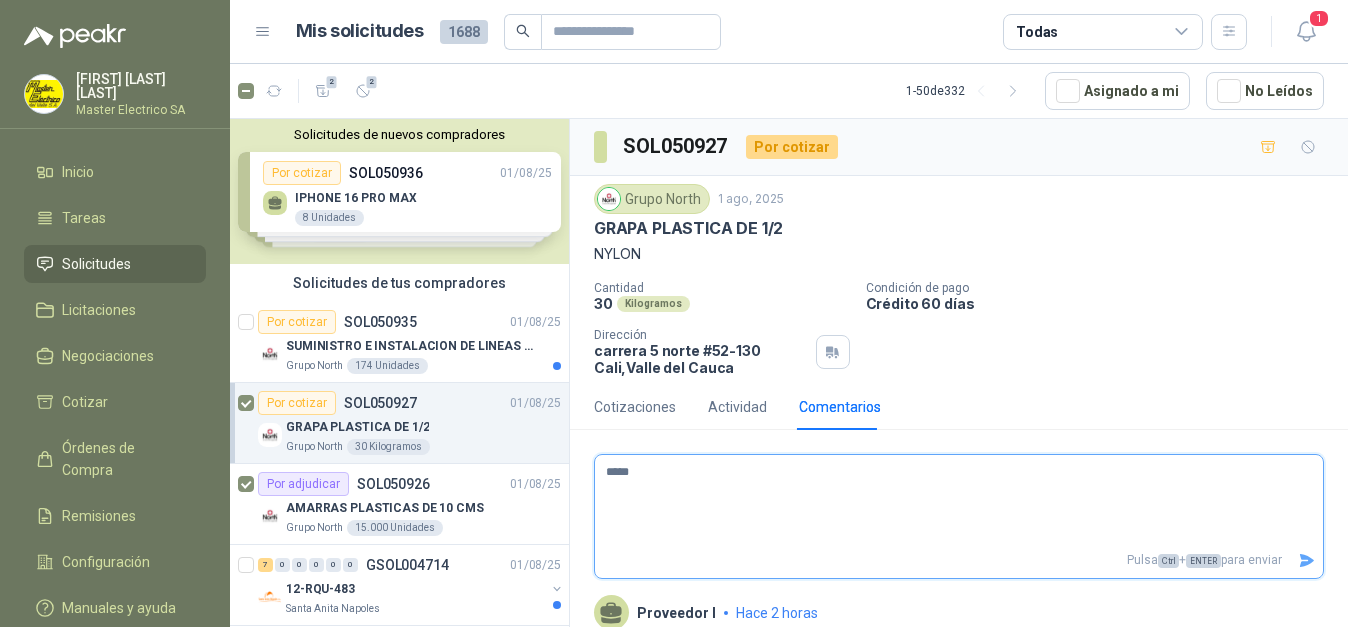 type 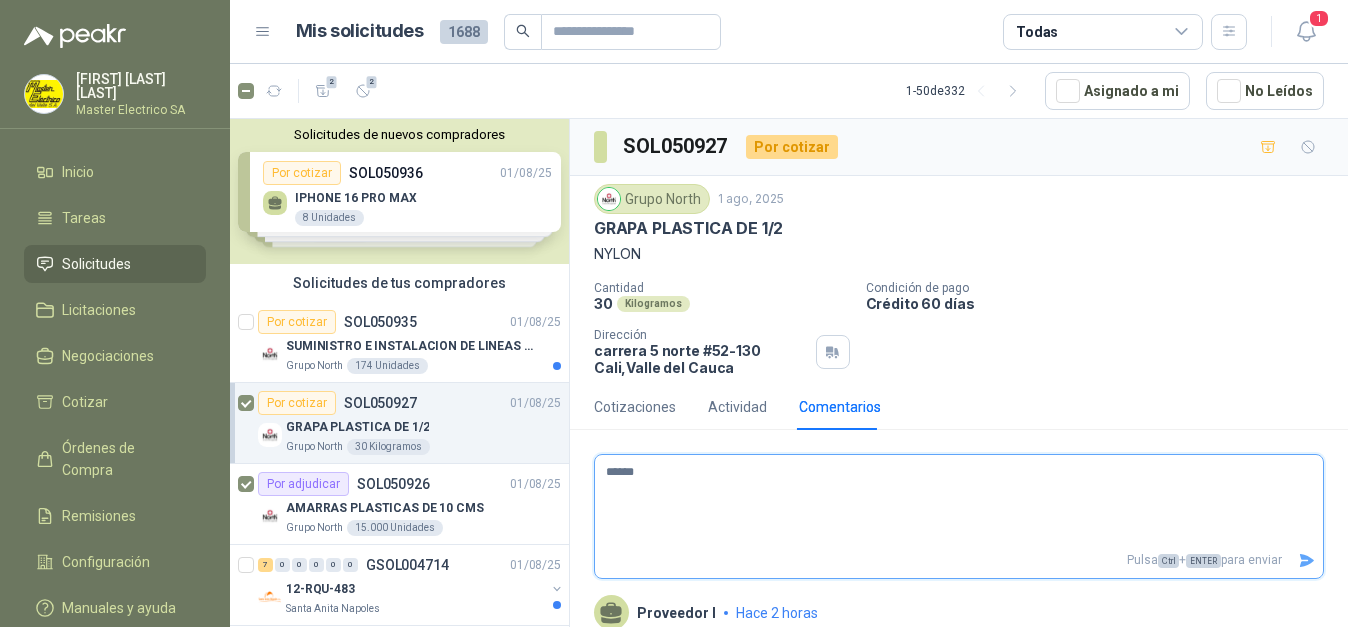 type 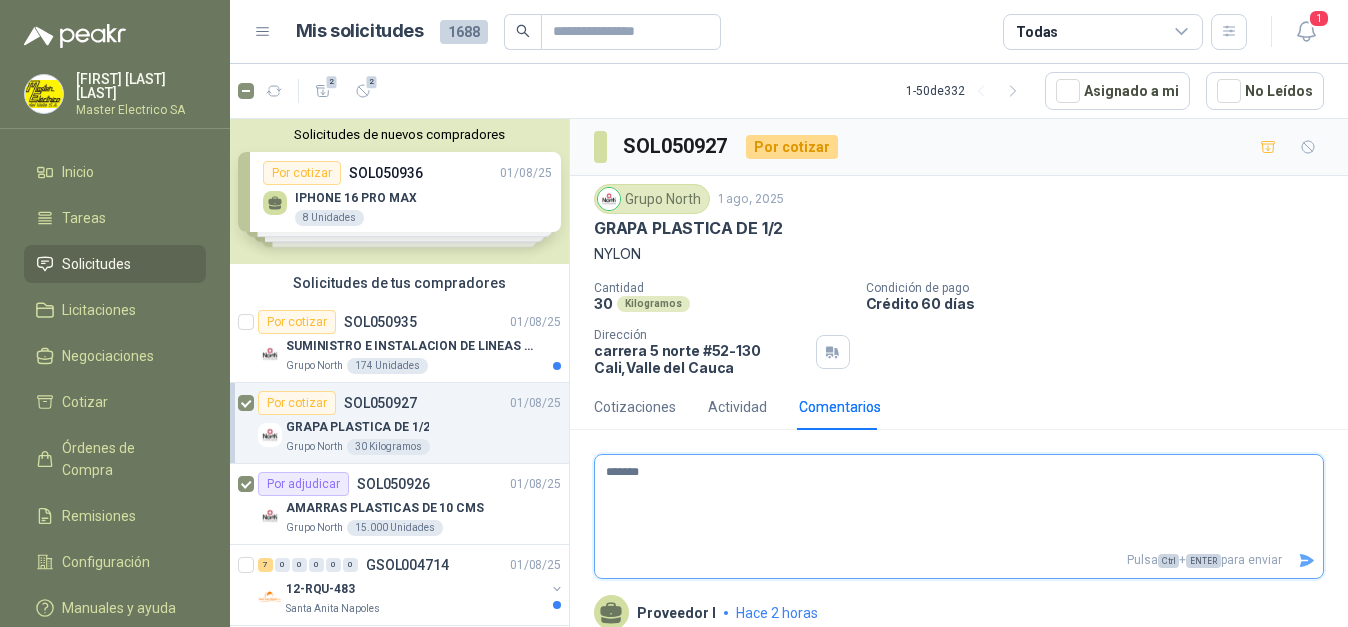 type 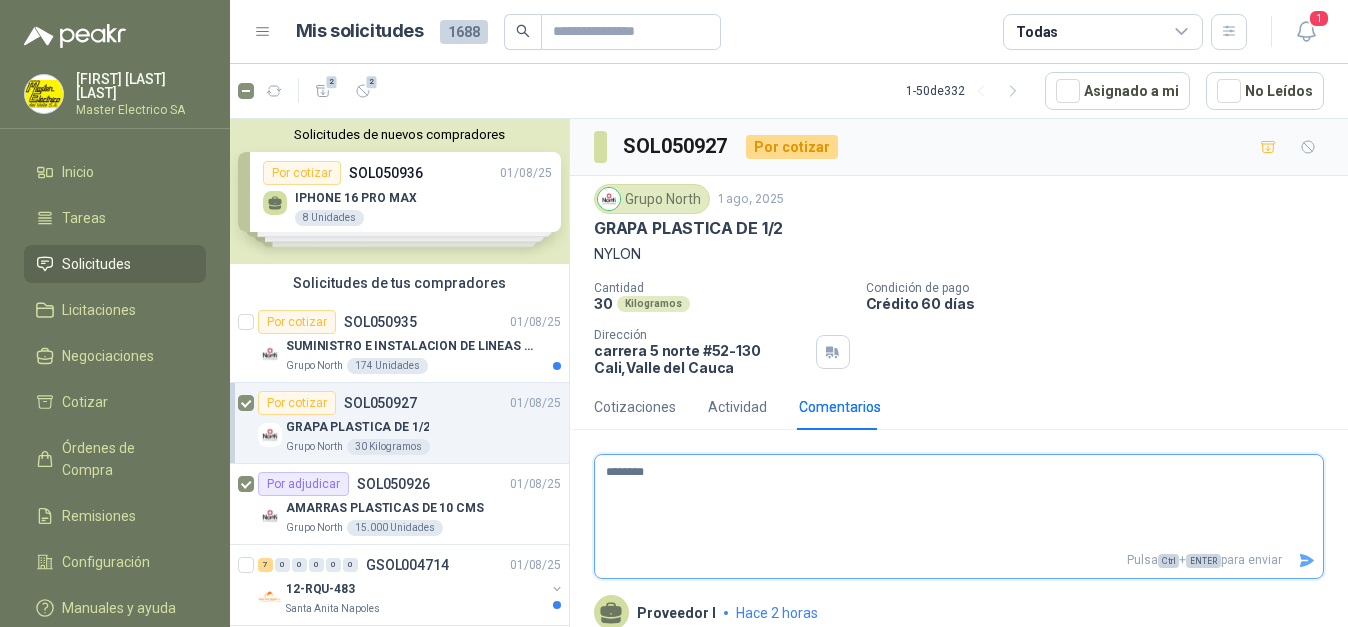 type 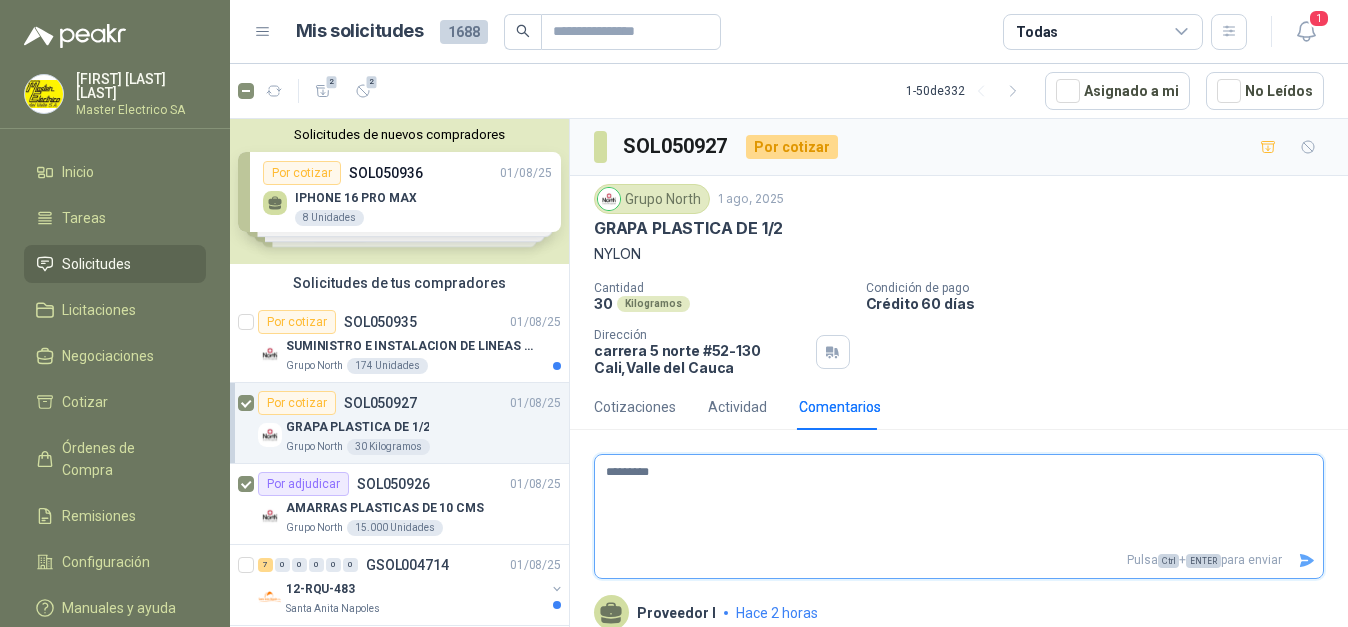 type 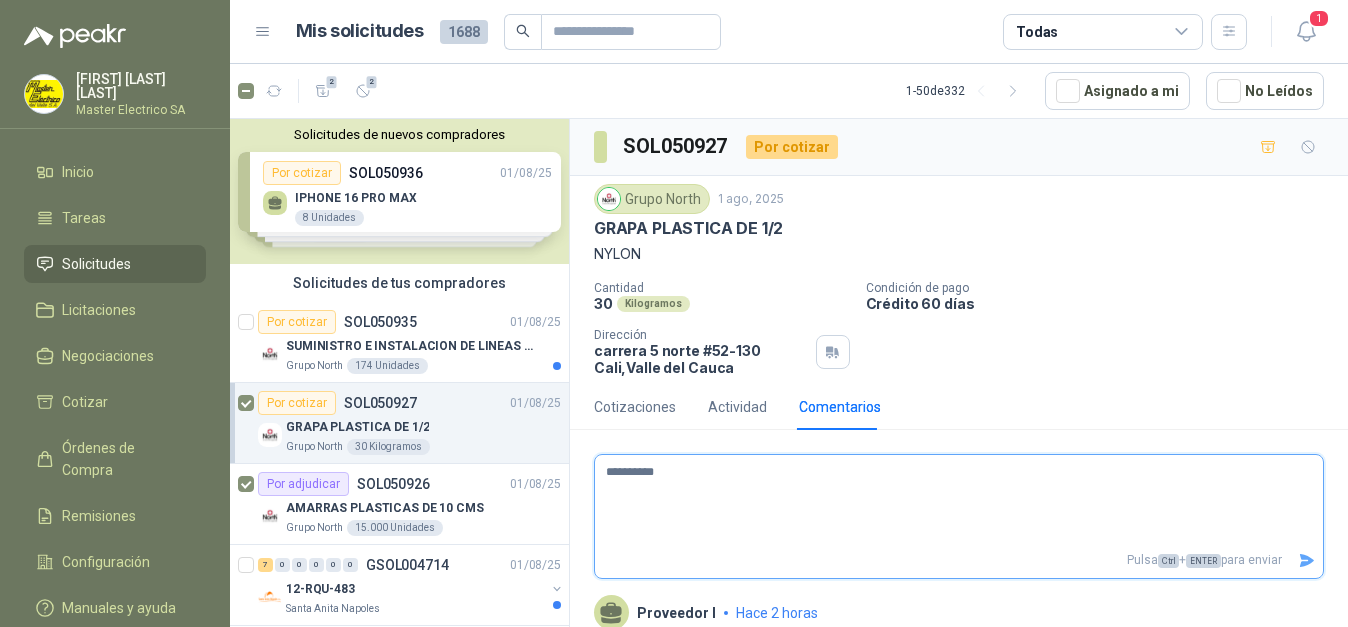 type 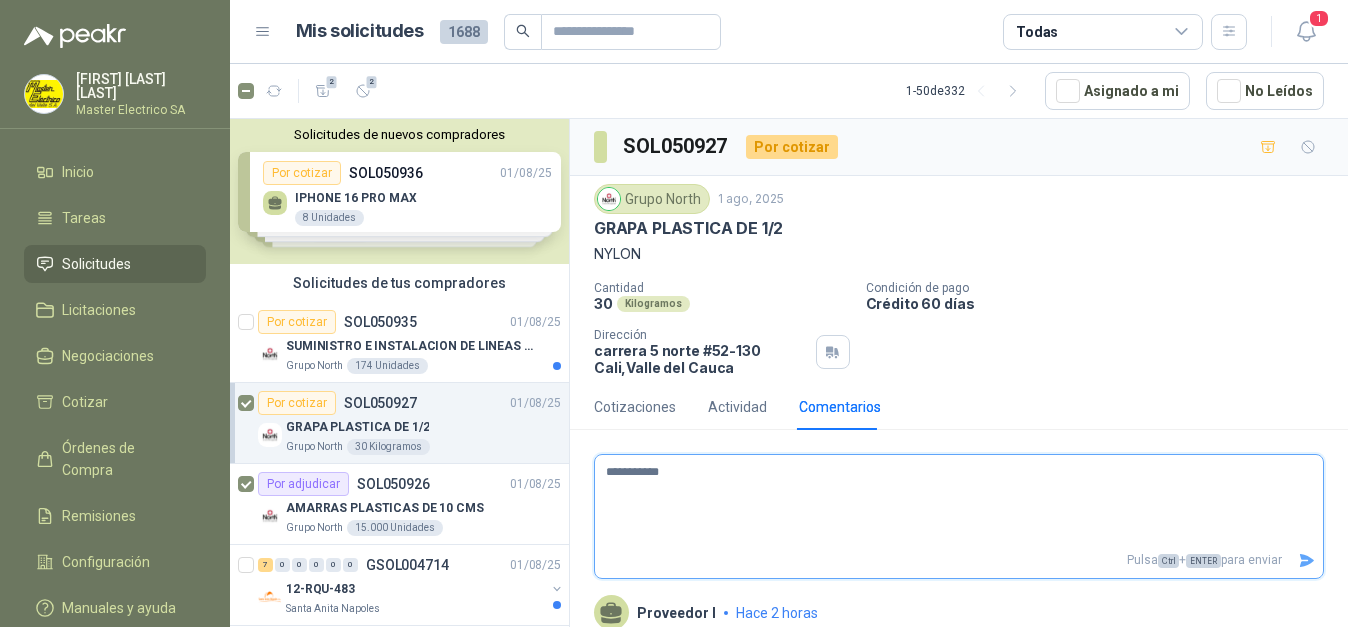 type 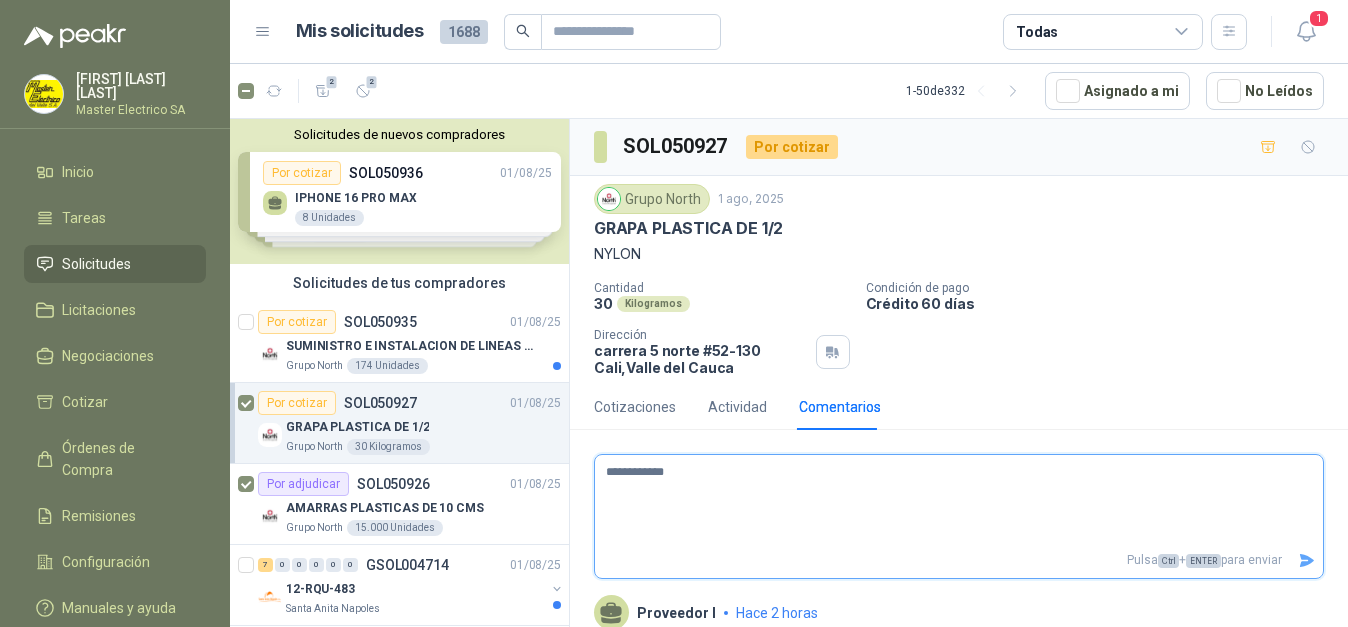 type 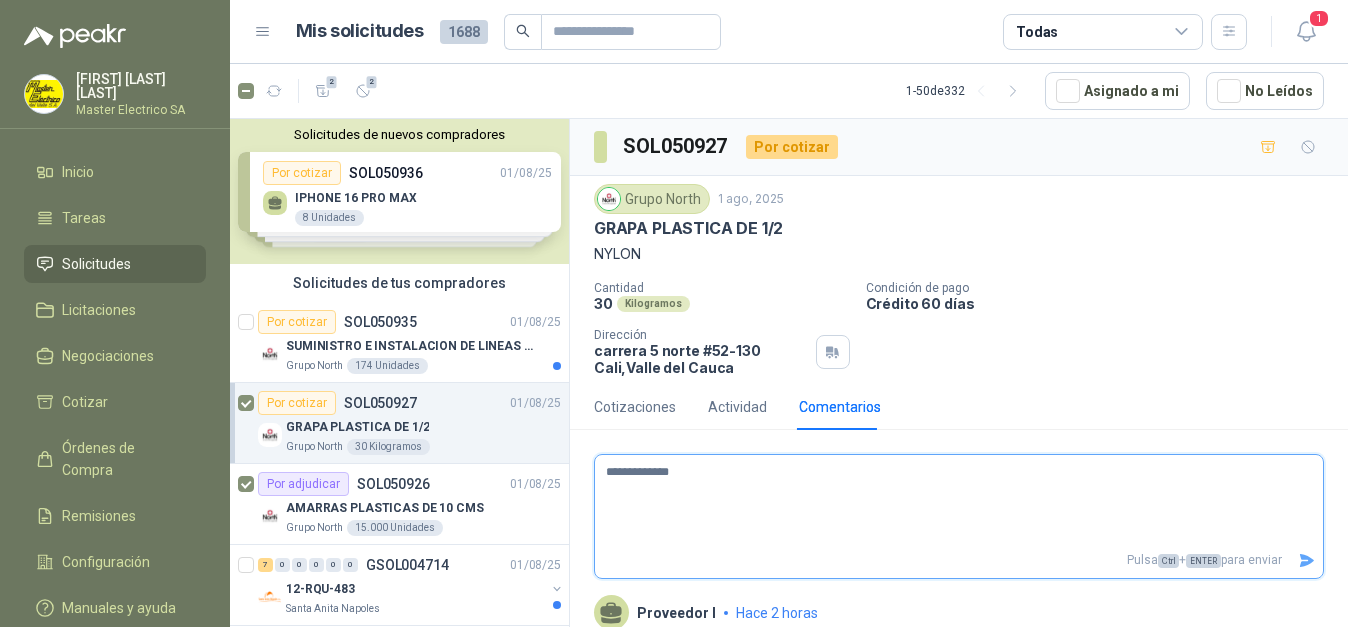 type 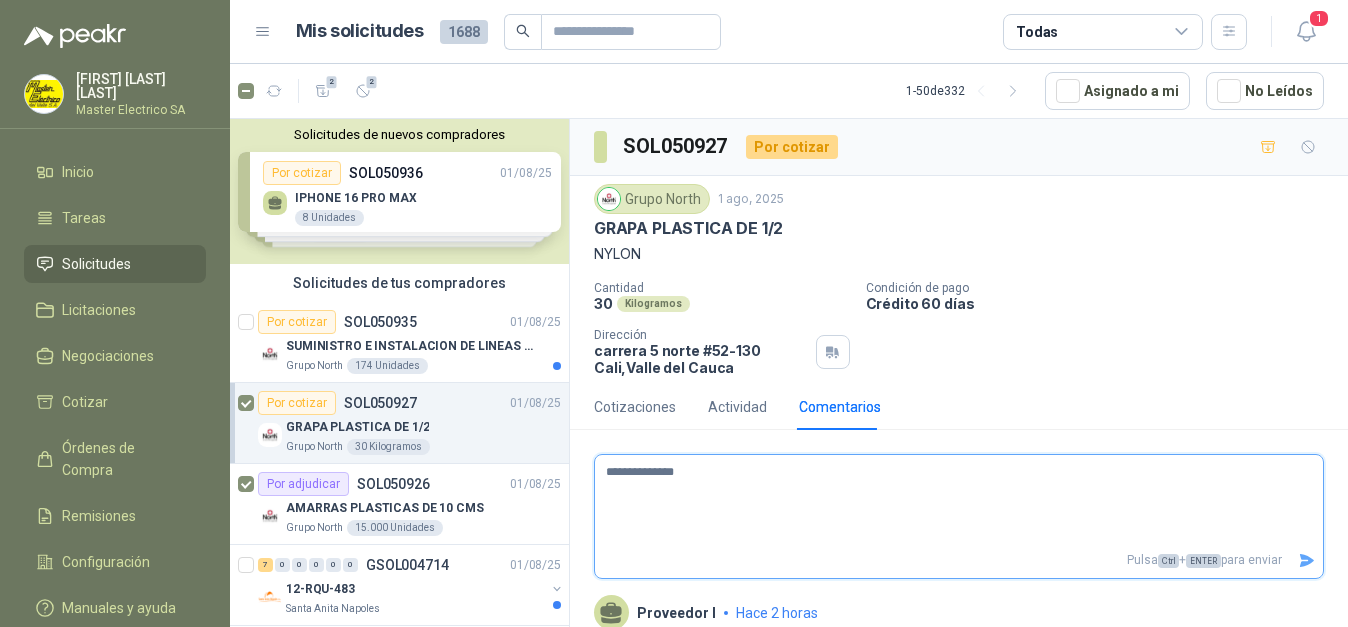 type 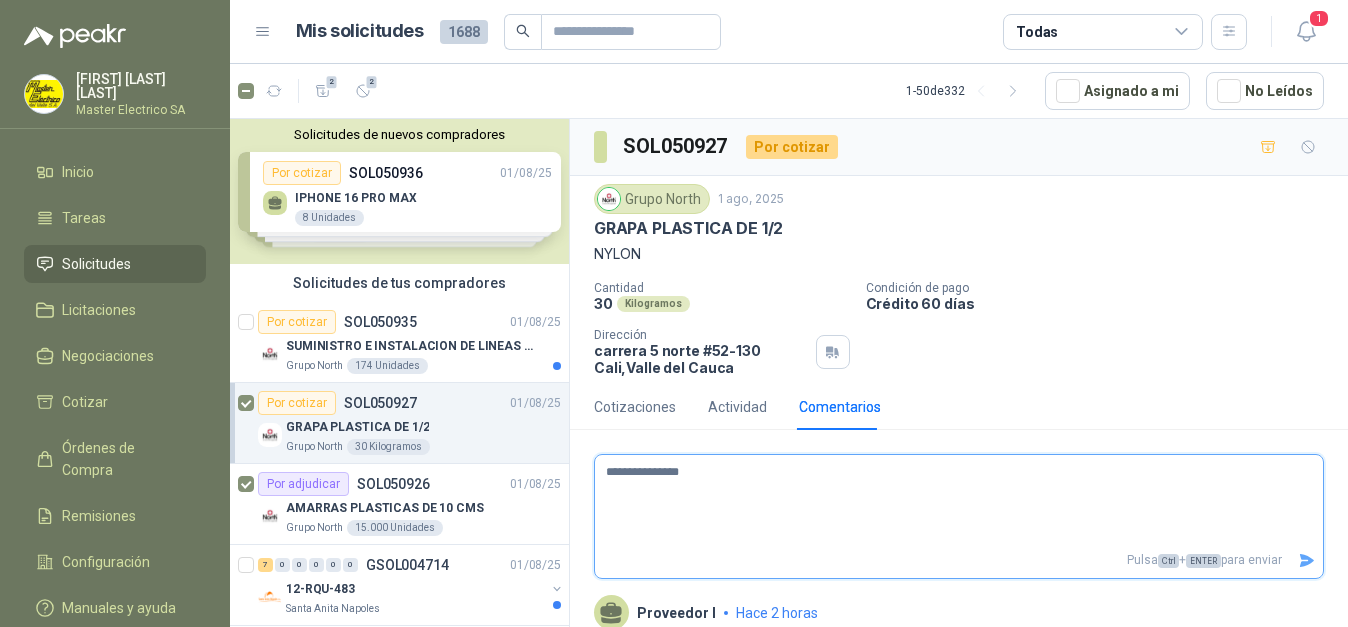 type 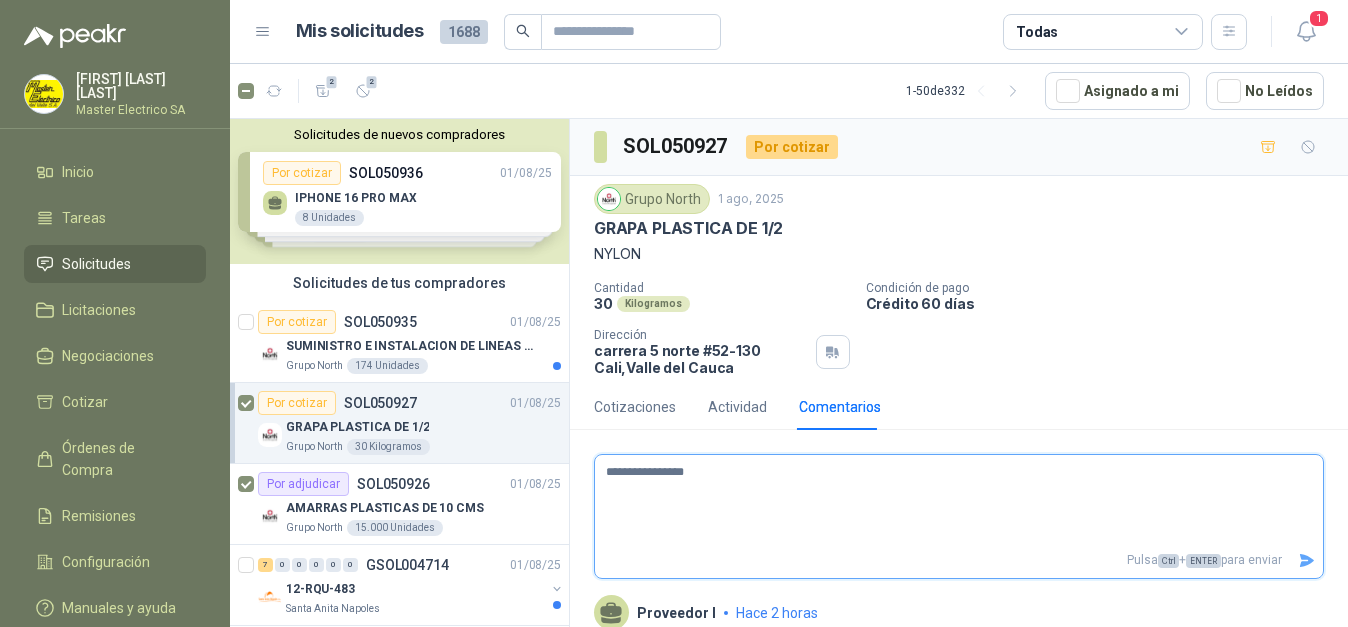 type 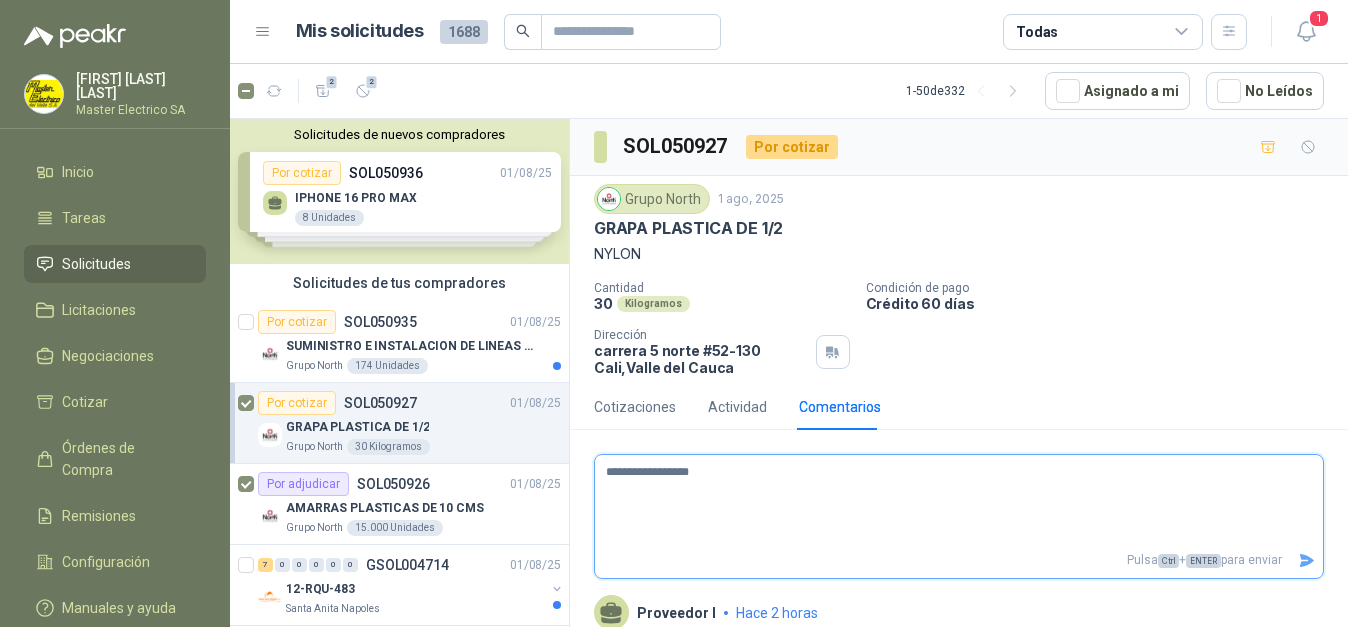 type 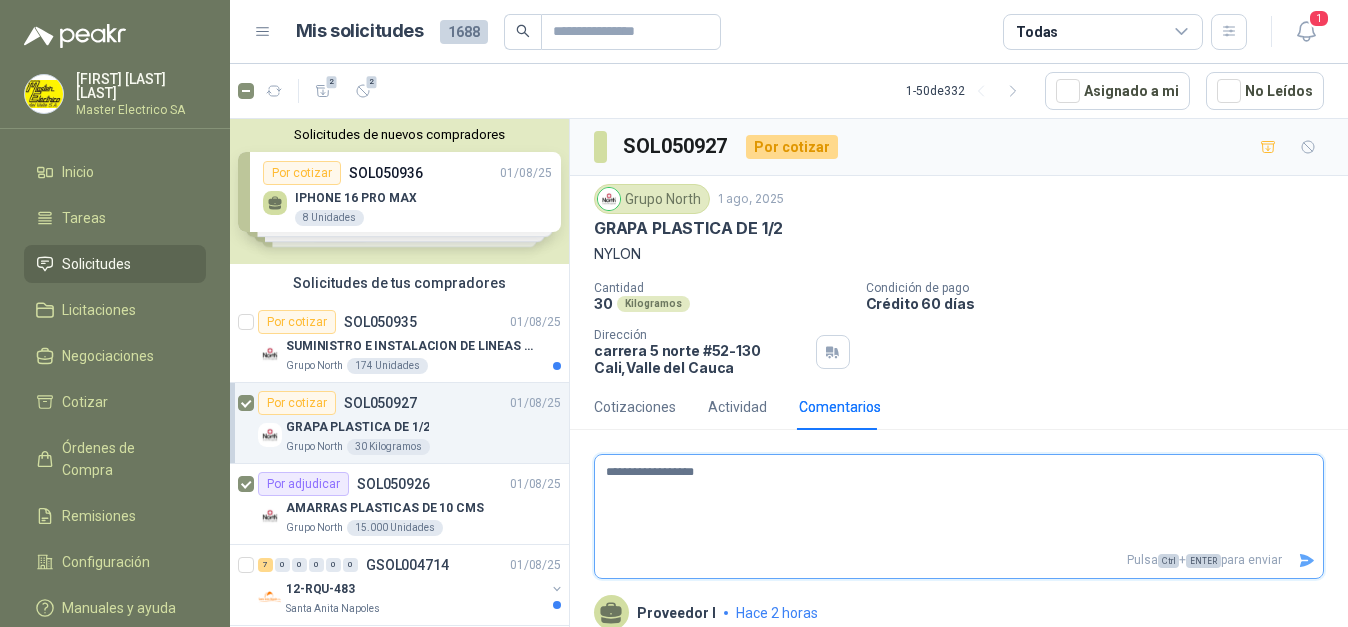 type 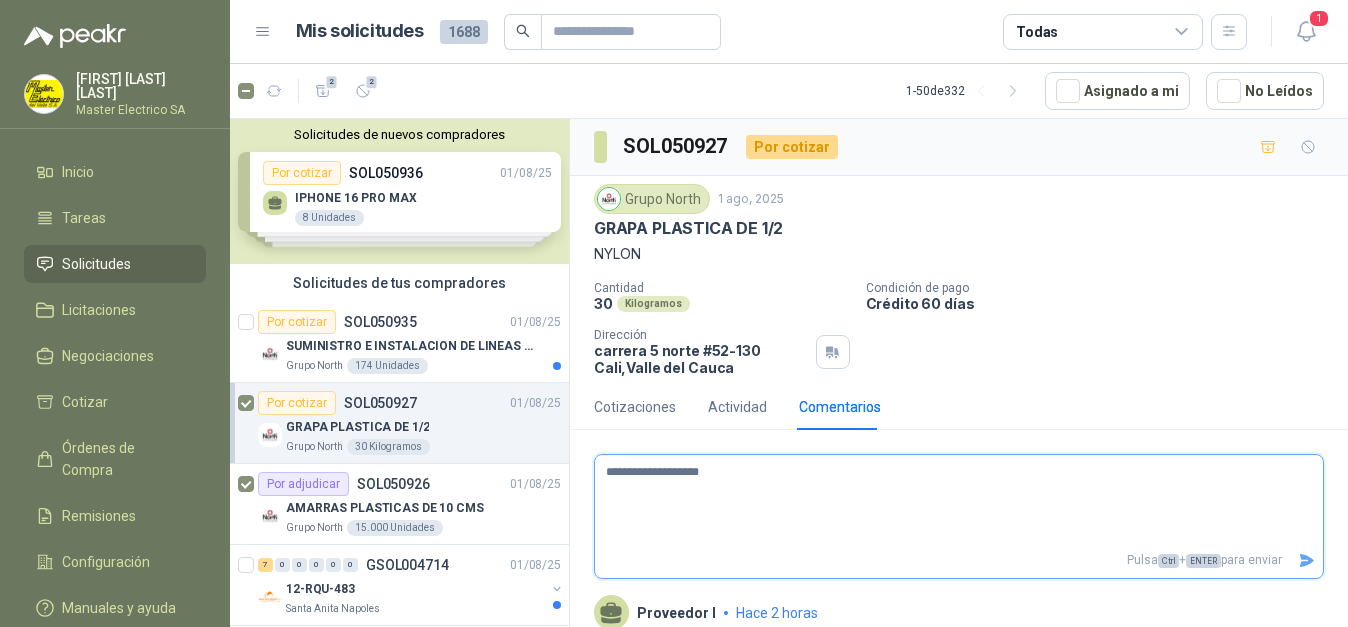 type 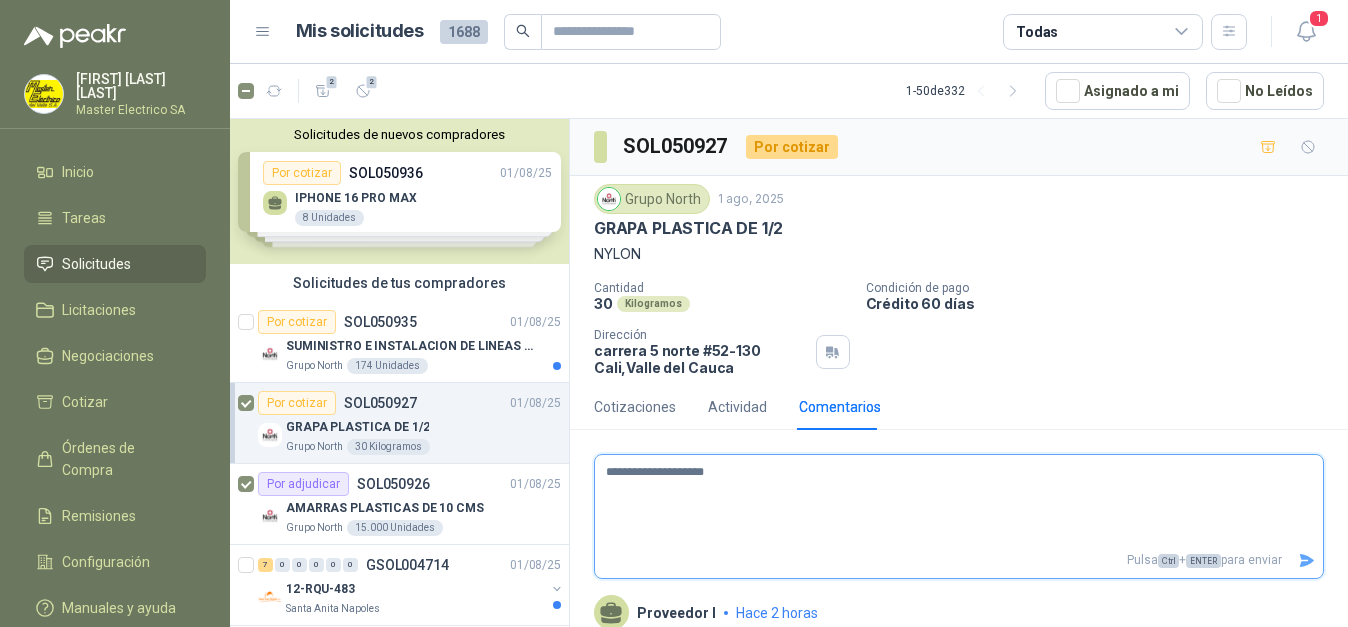type 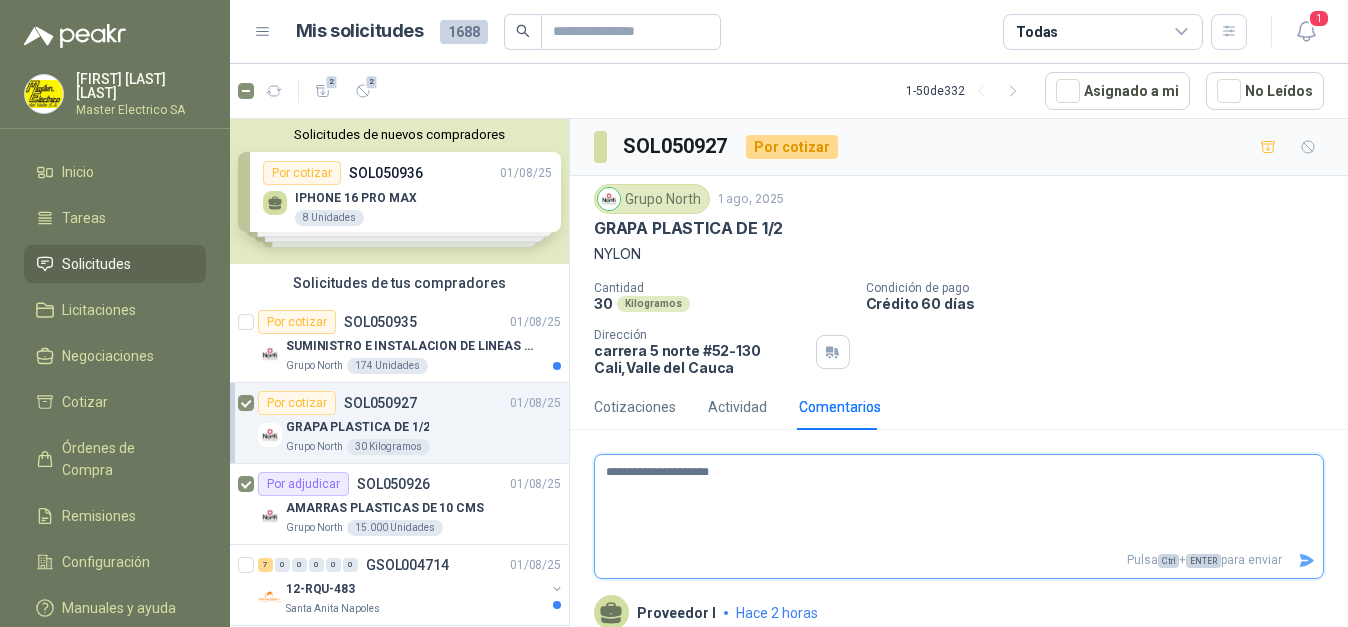 type 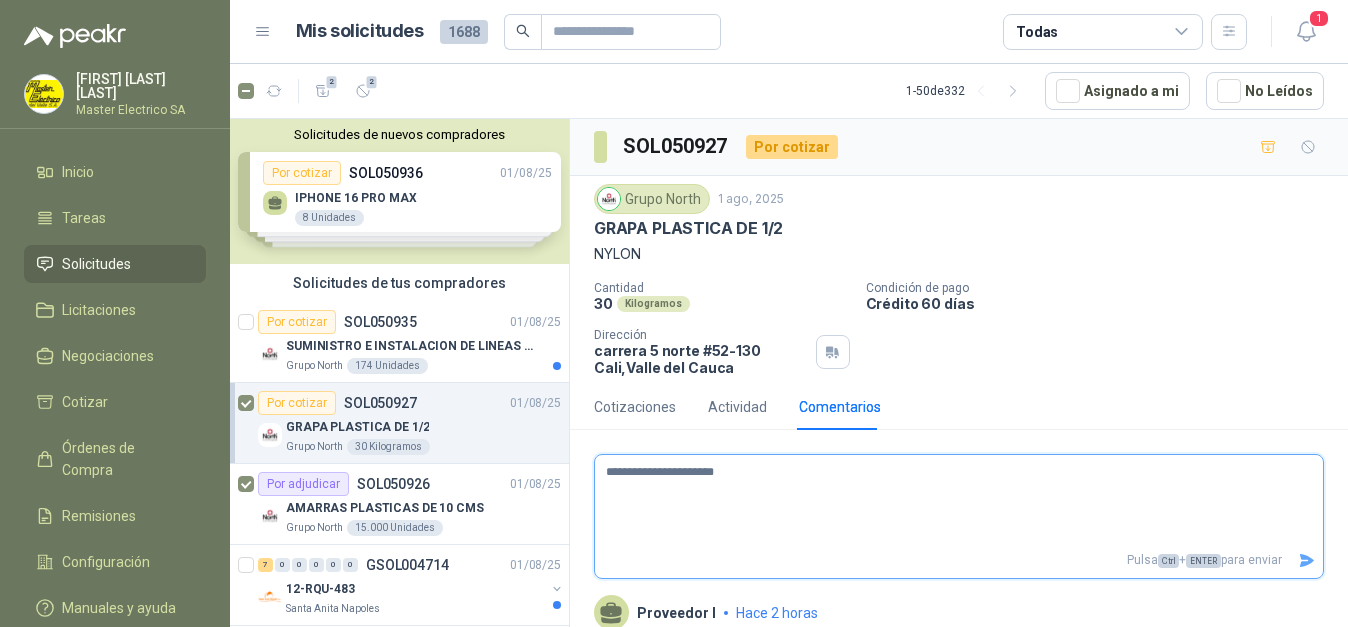 type 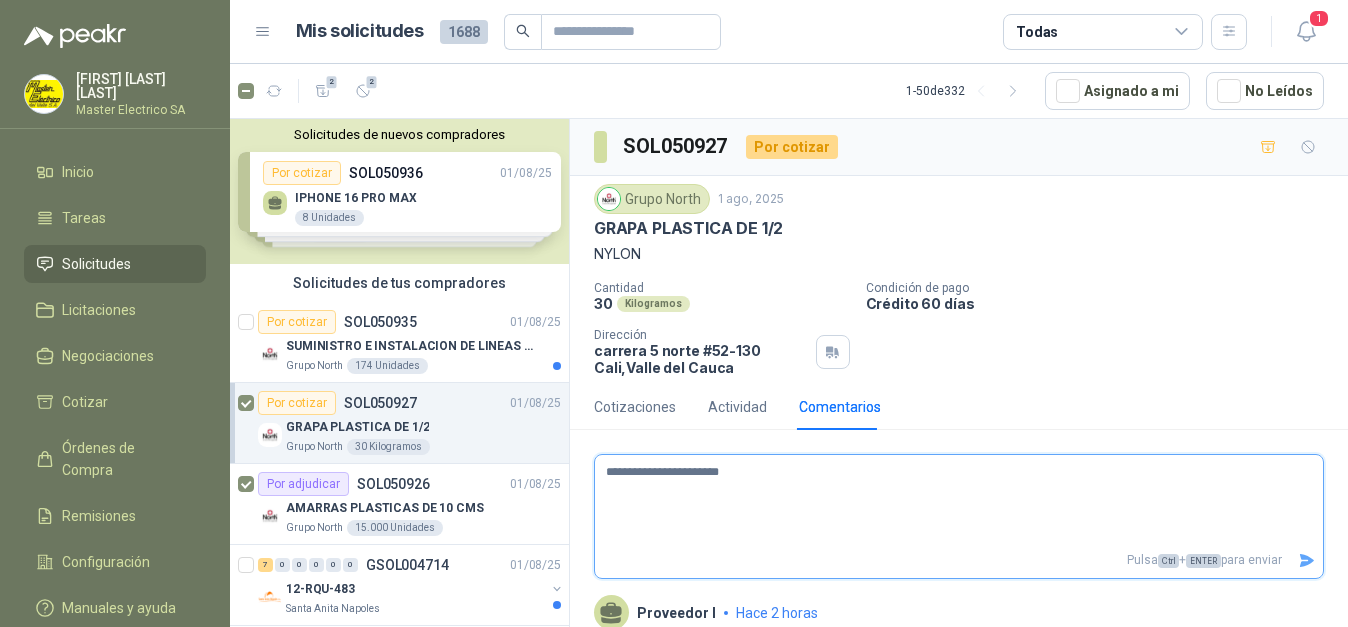 type 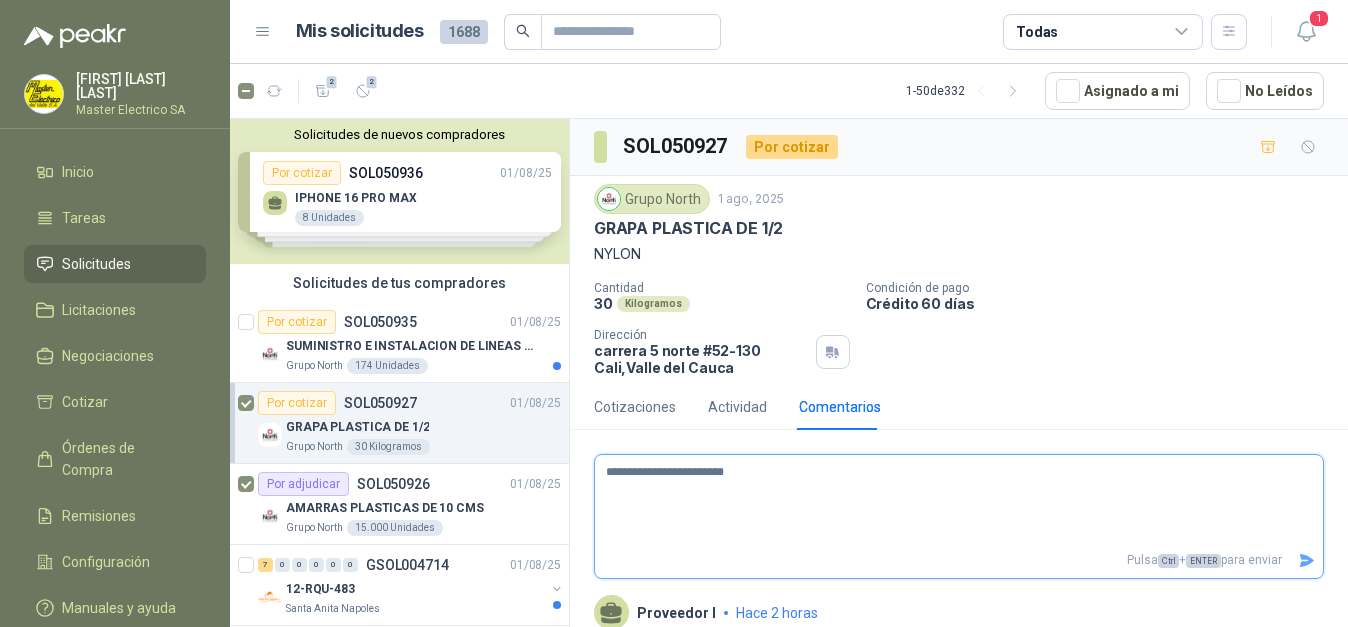 type 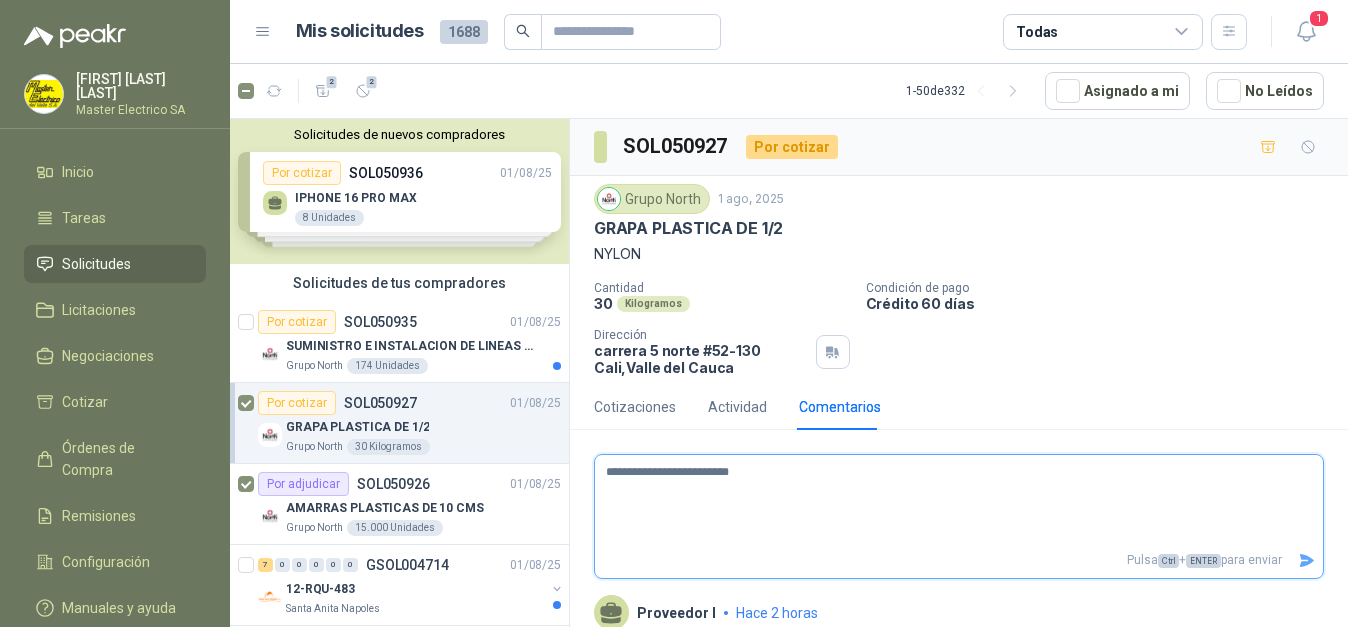 type 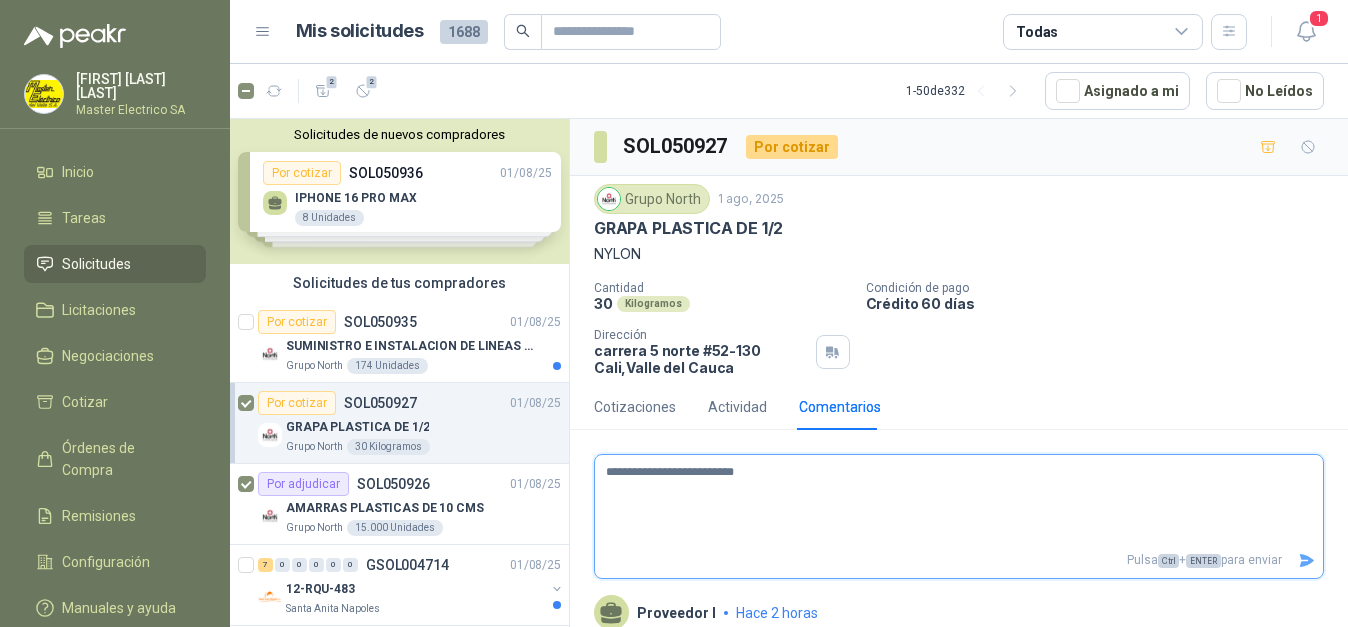 type 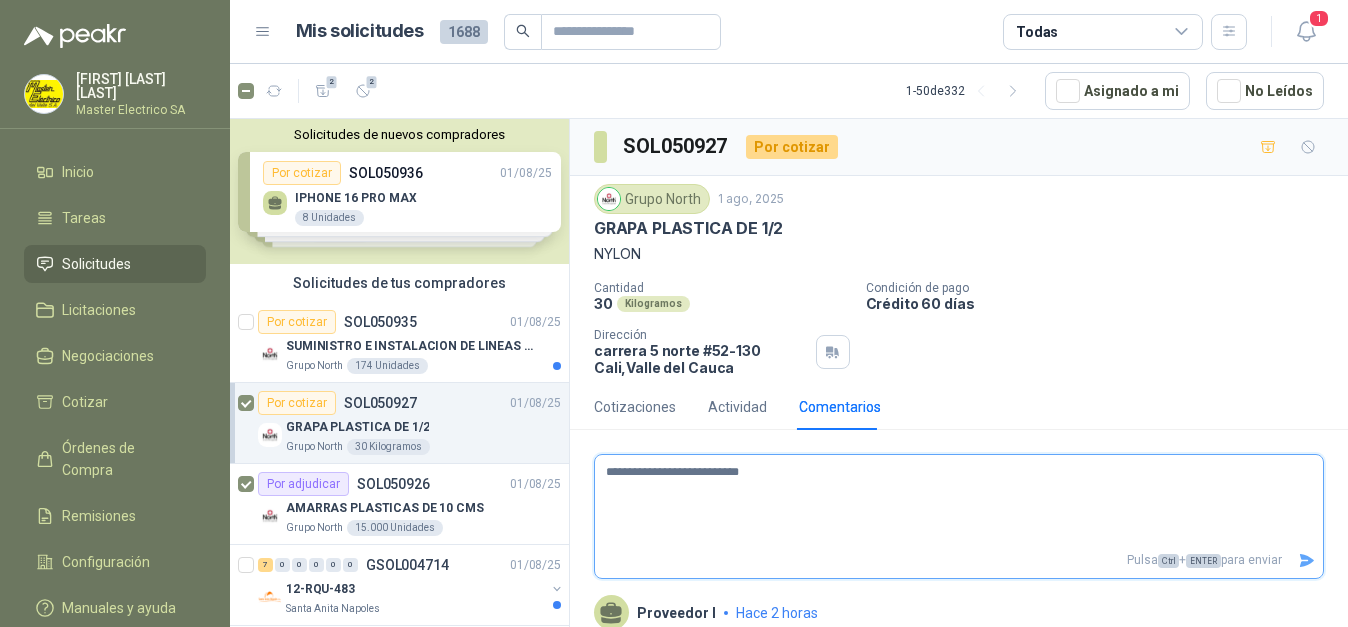 type 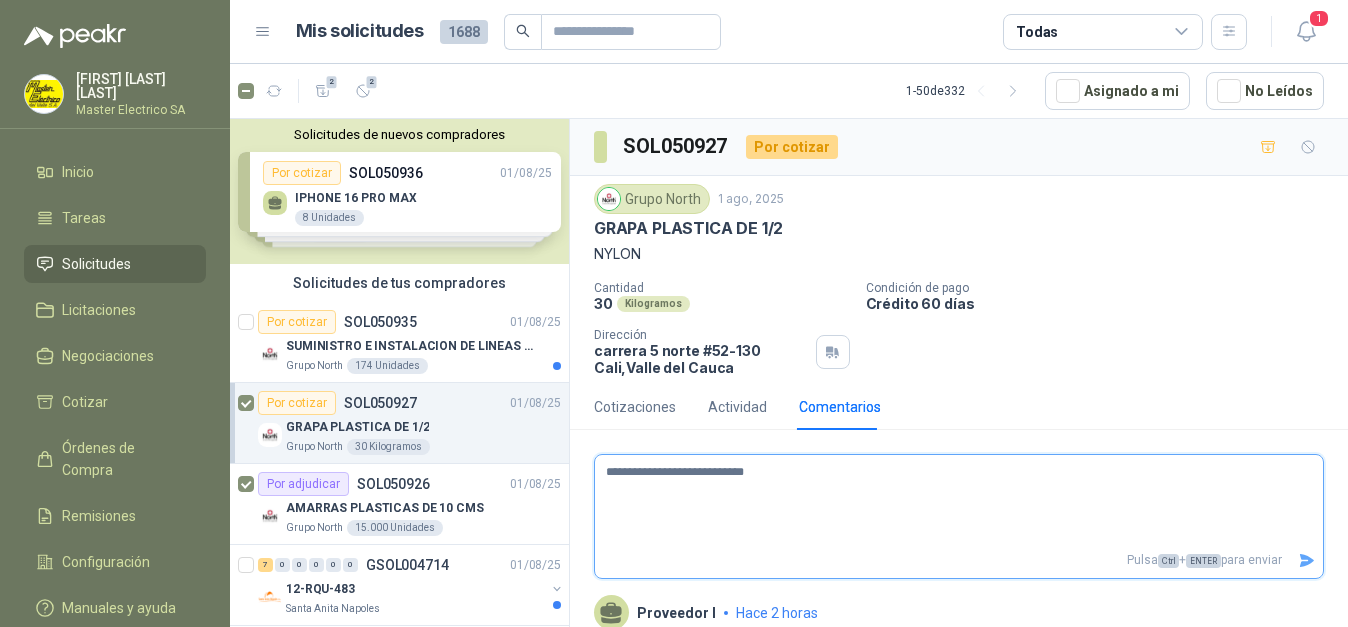 type 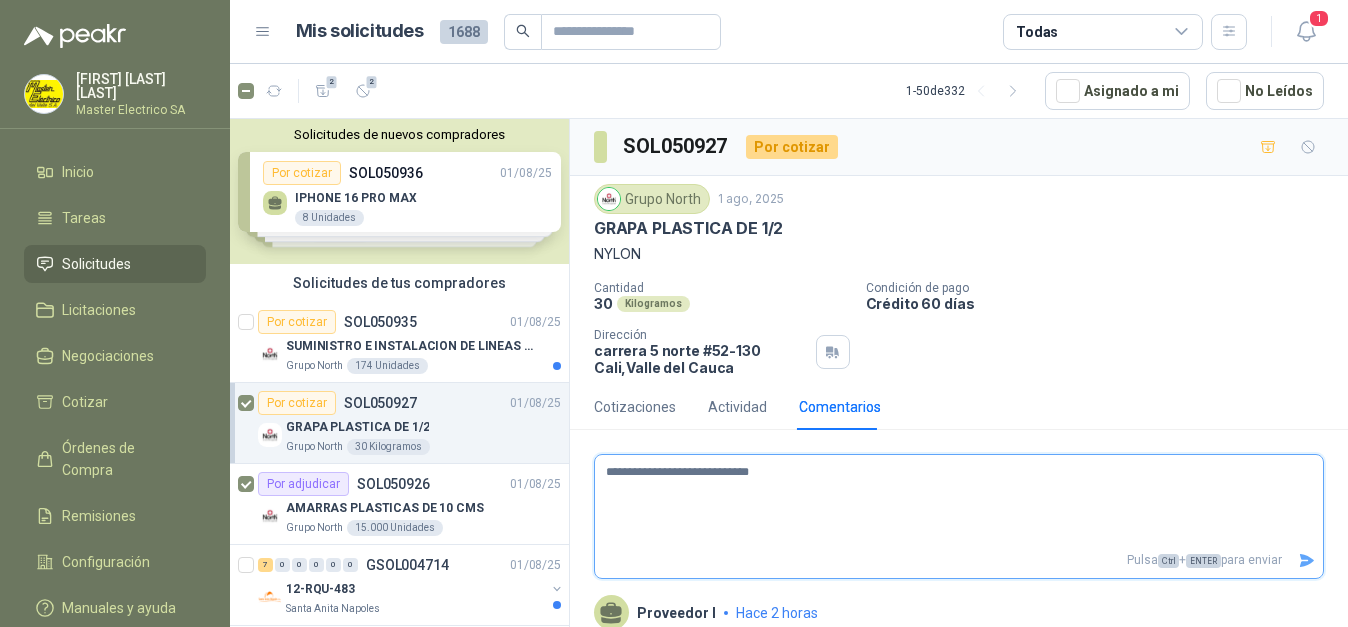 type 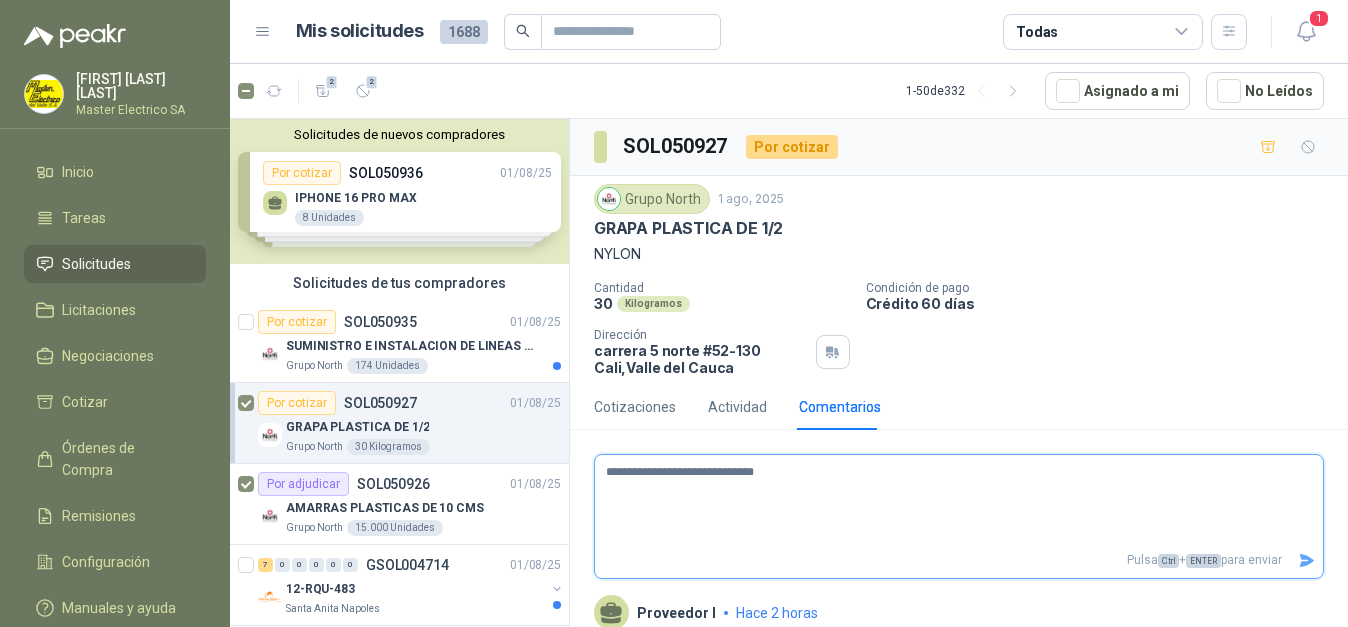 type 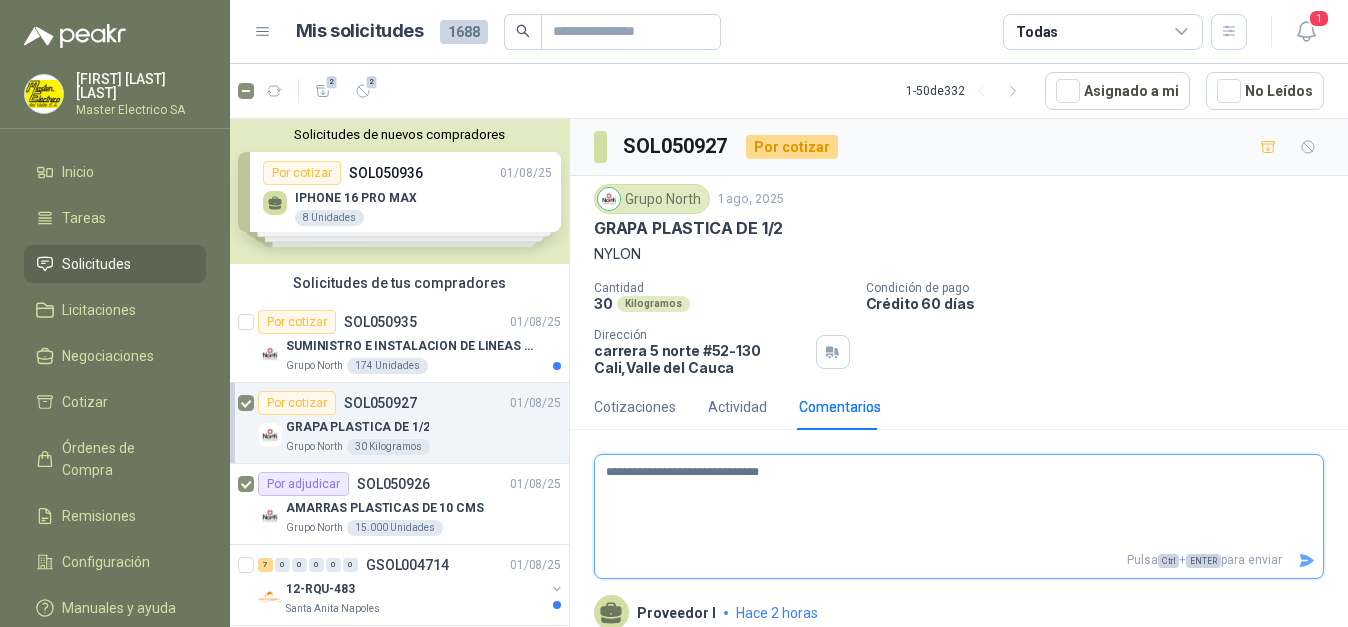 type 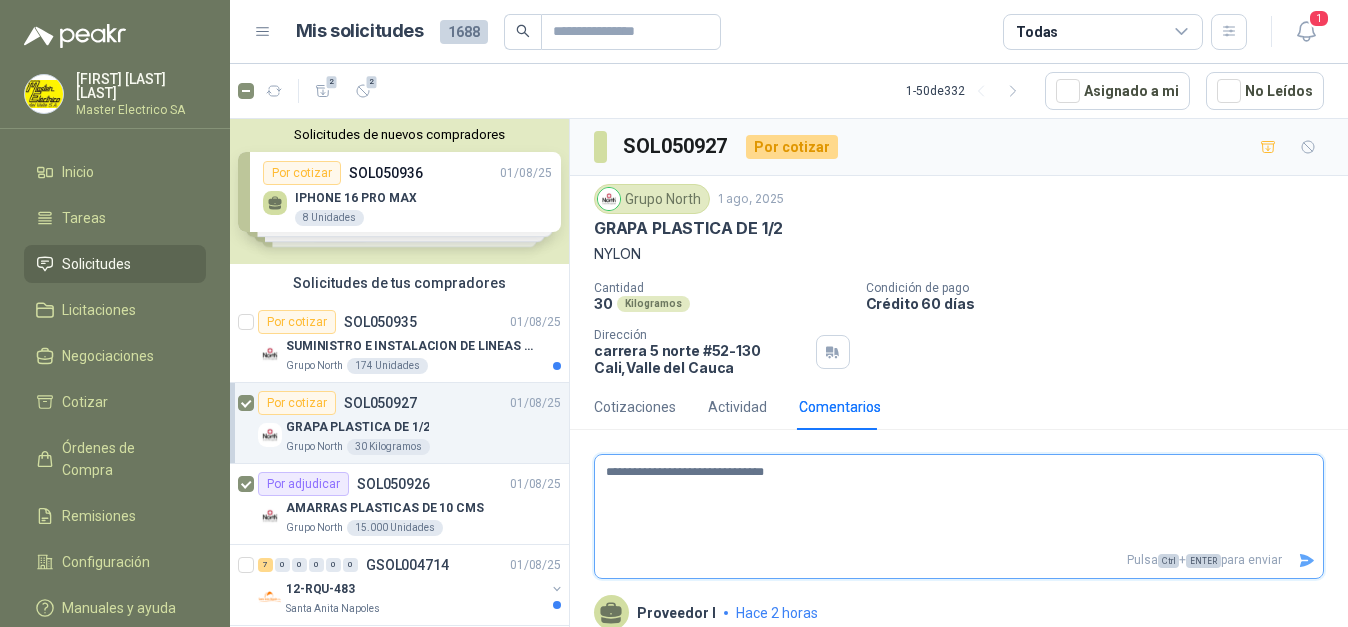 type 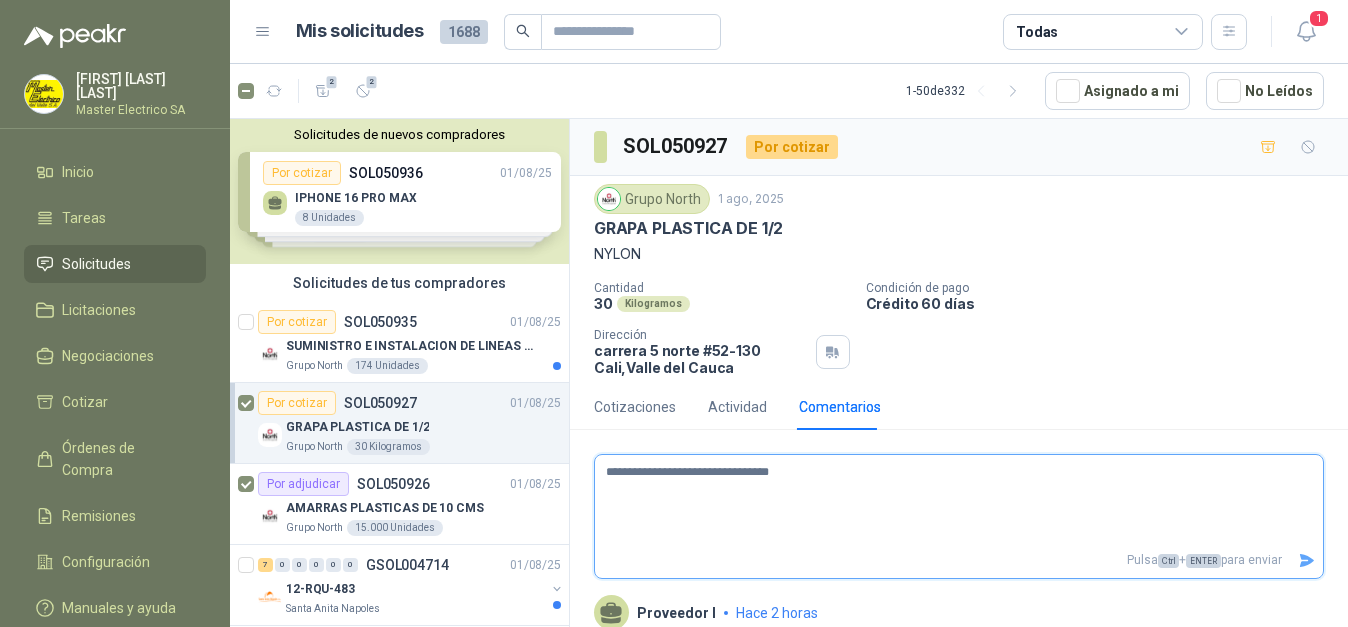type 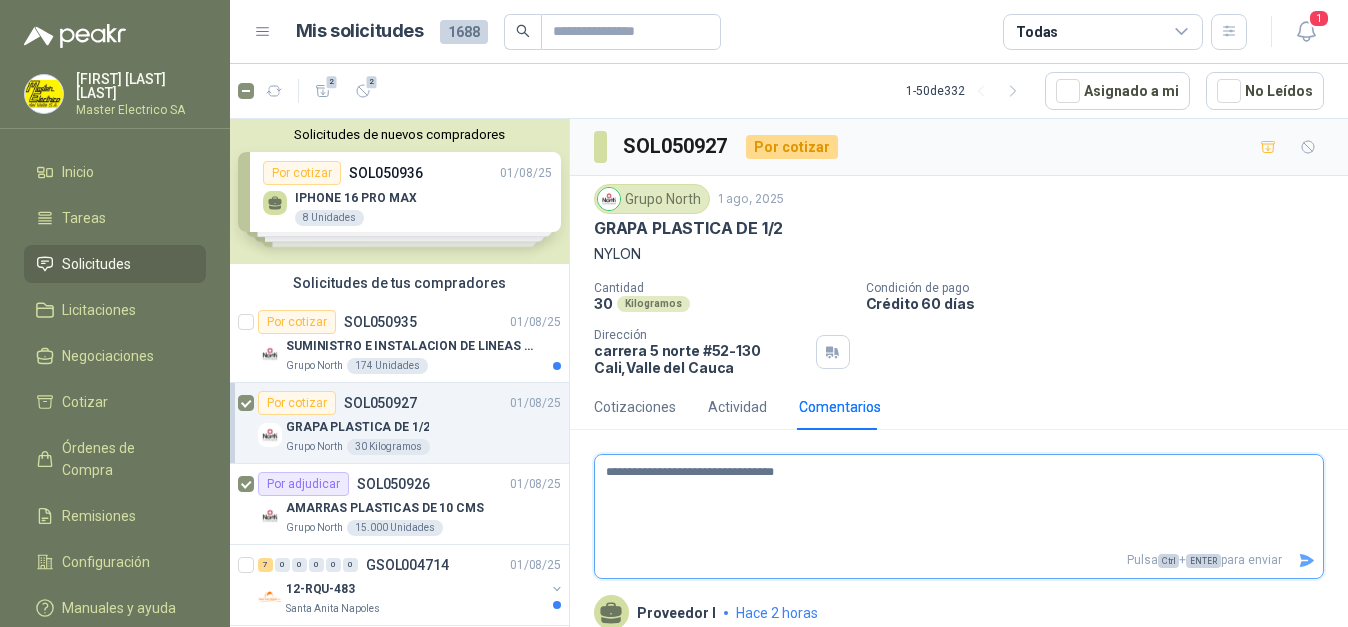 type 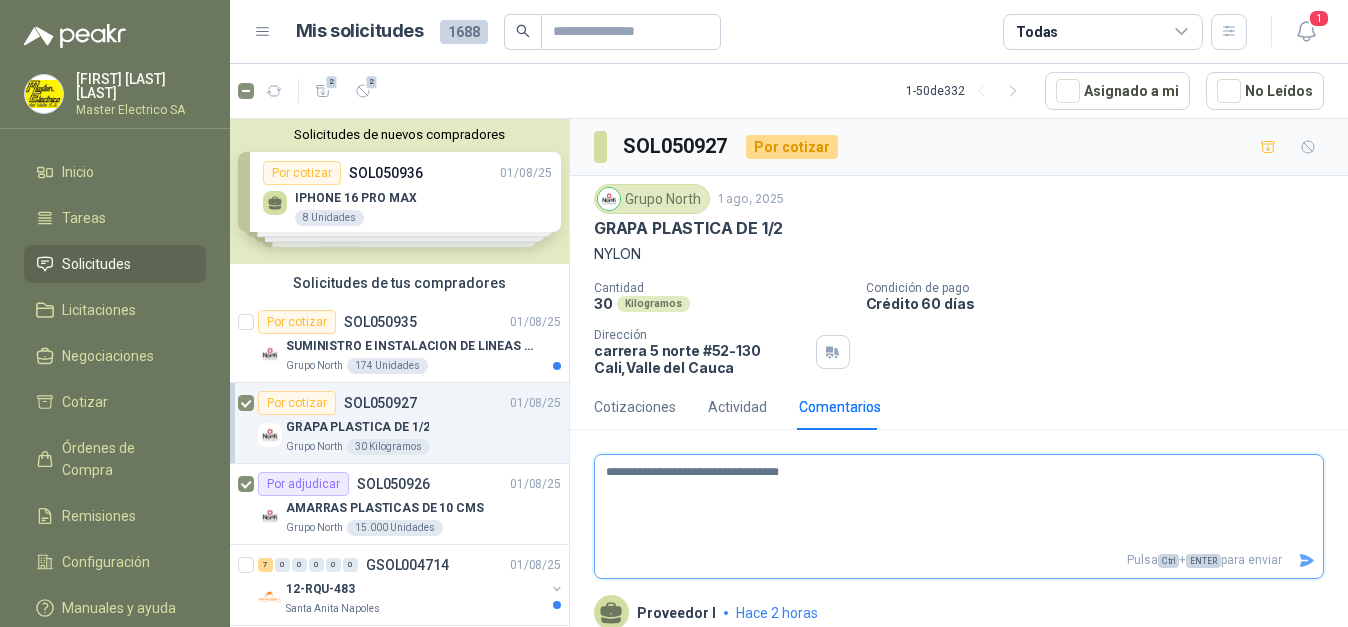 type 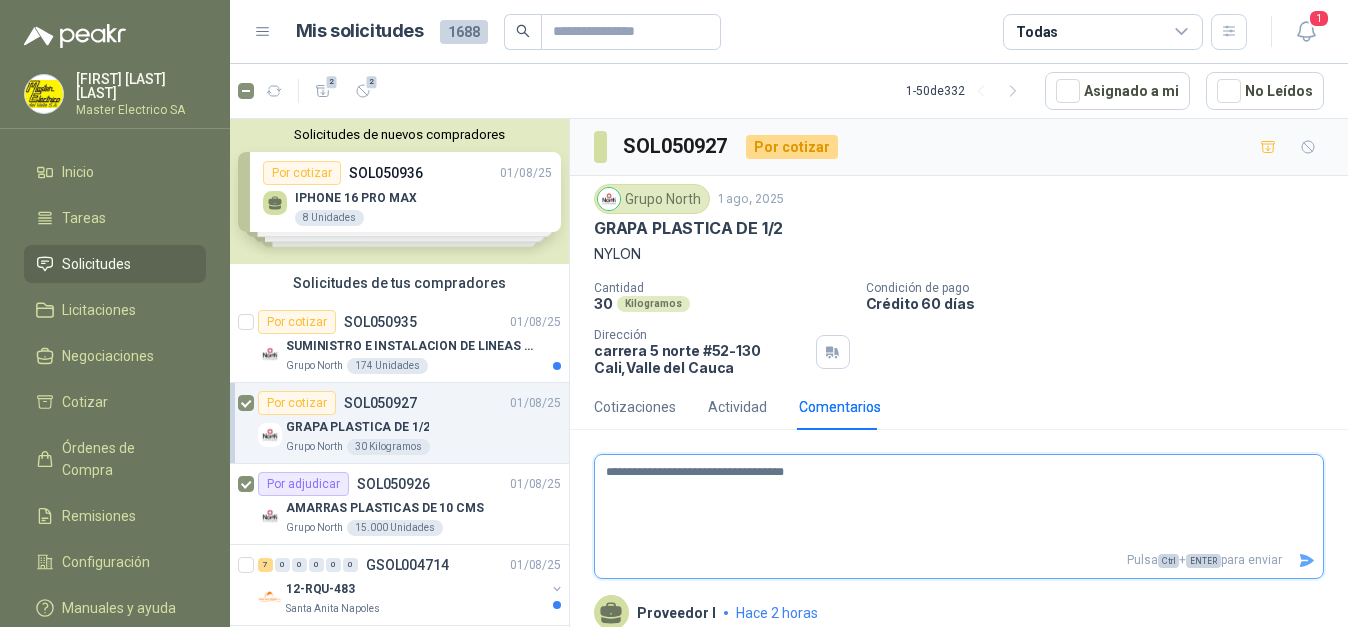 type 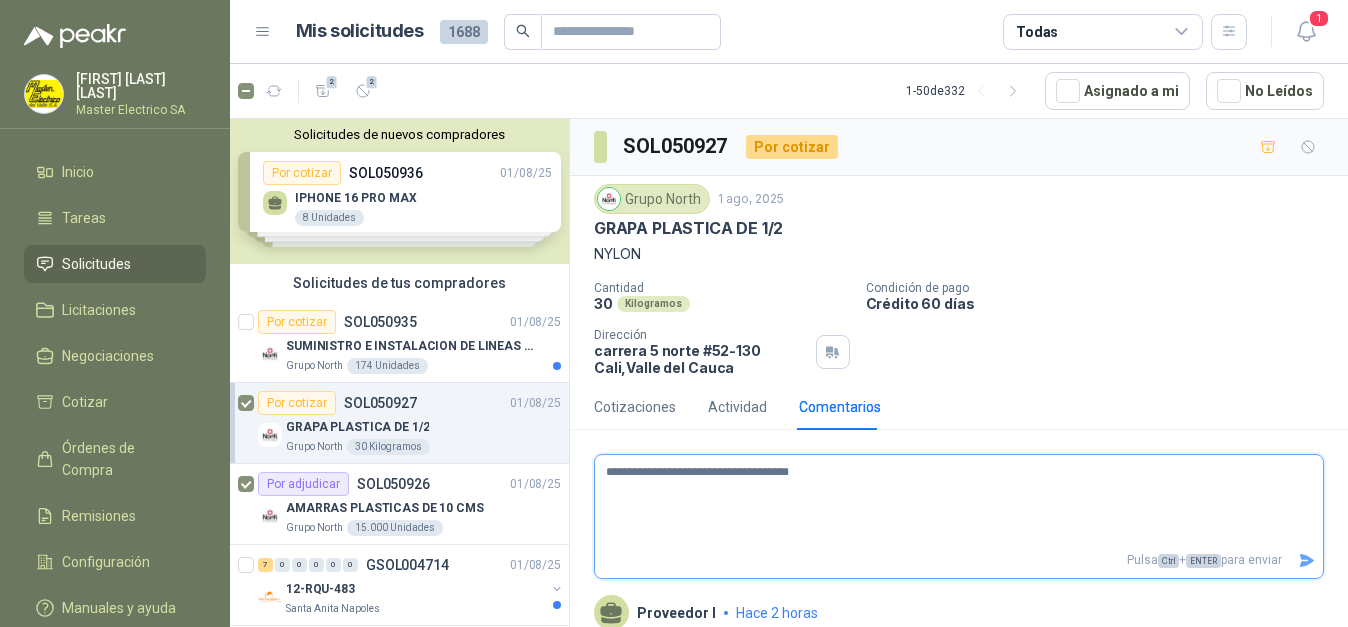 type 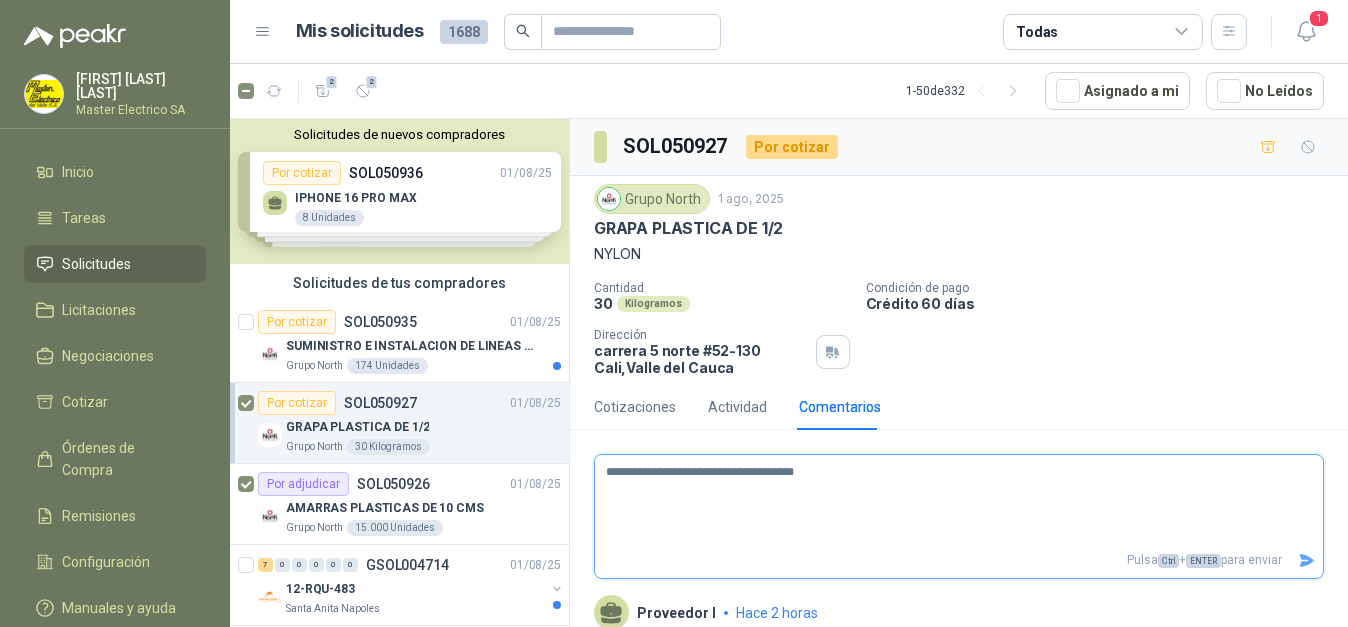type 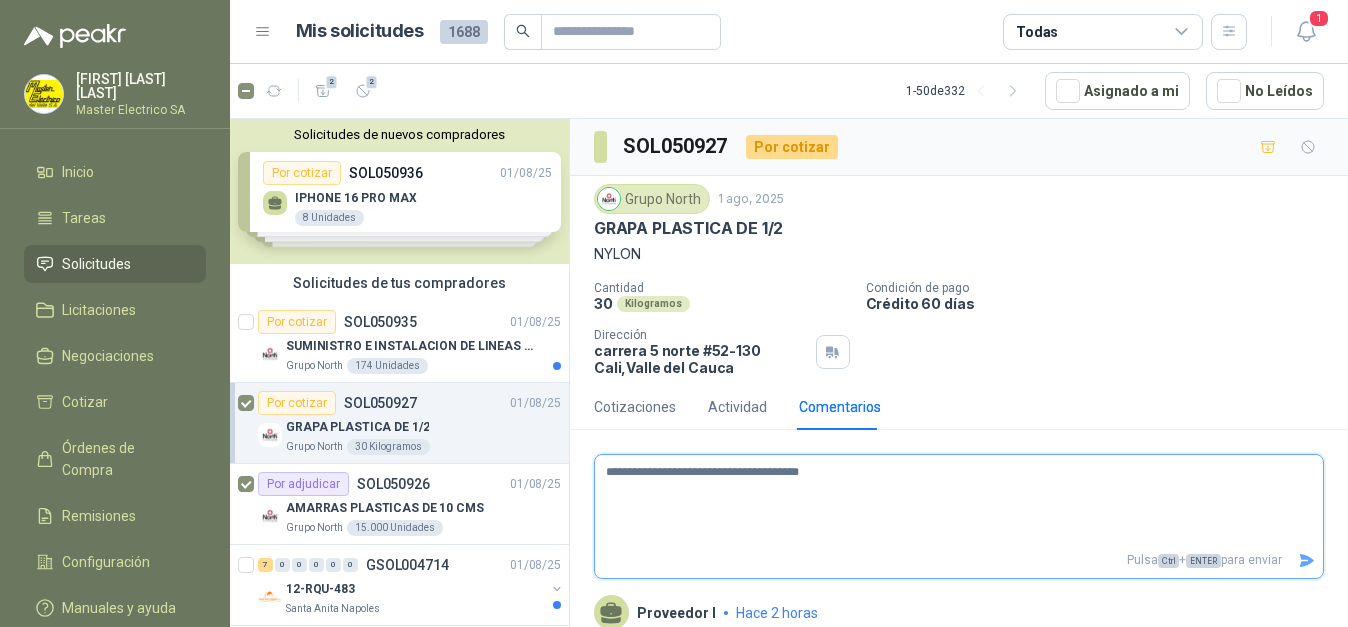 type 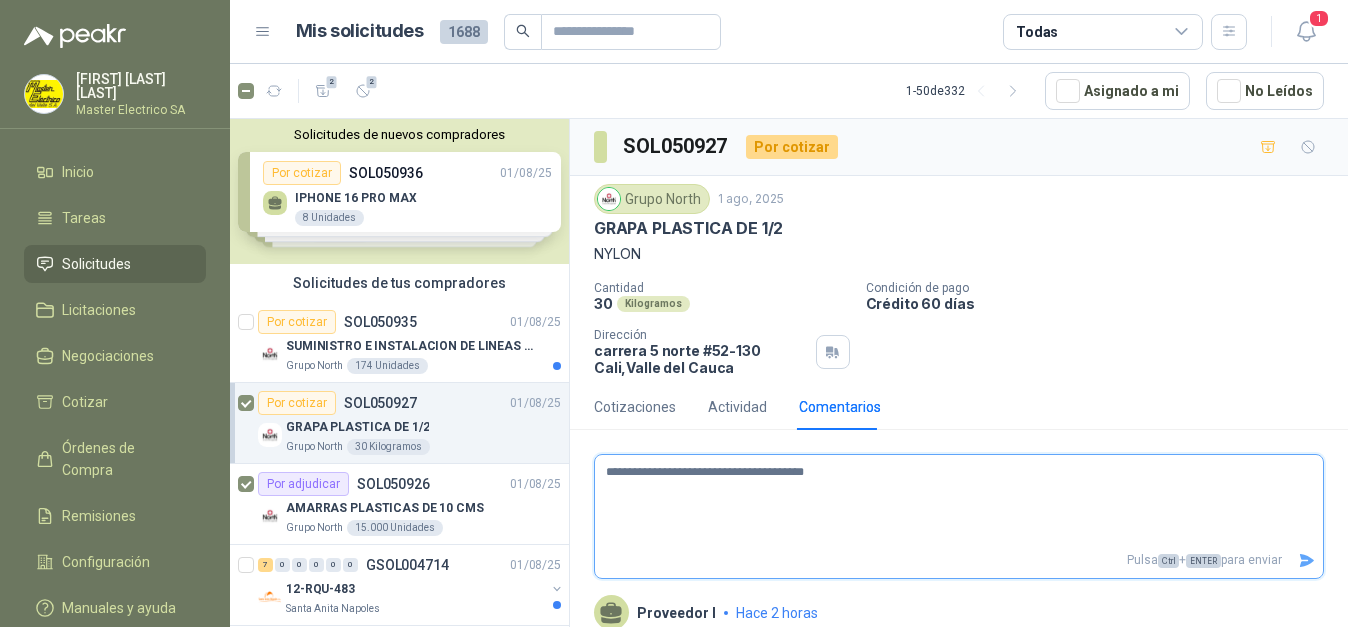 type 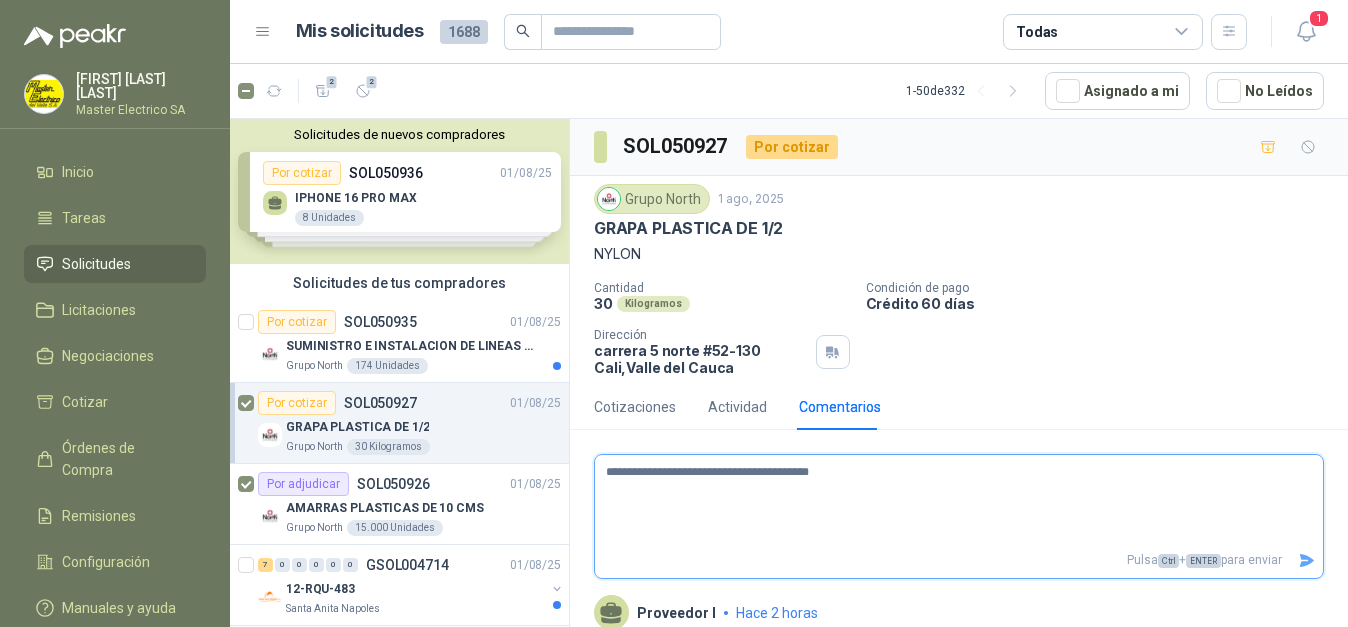 type 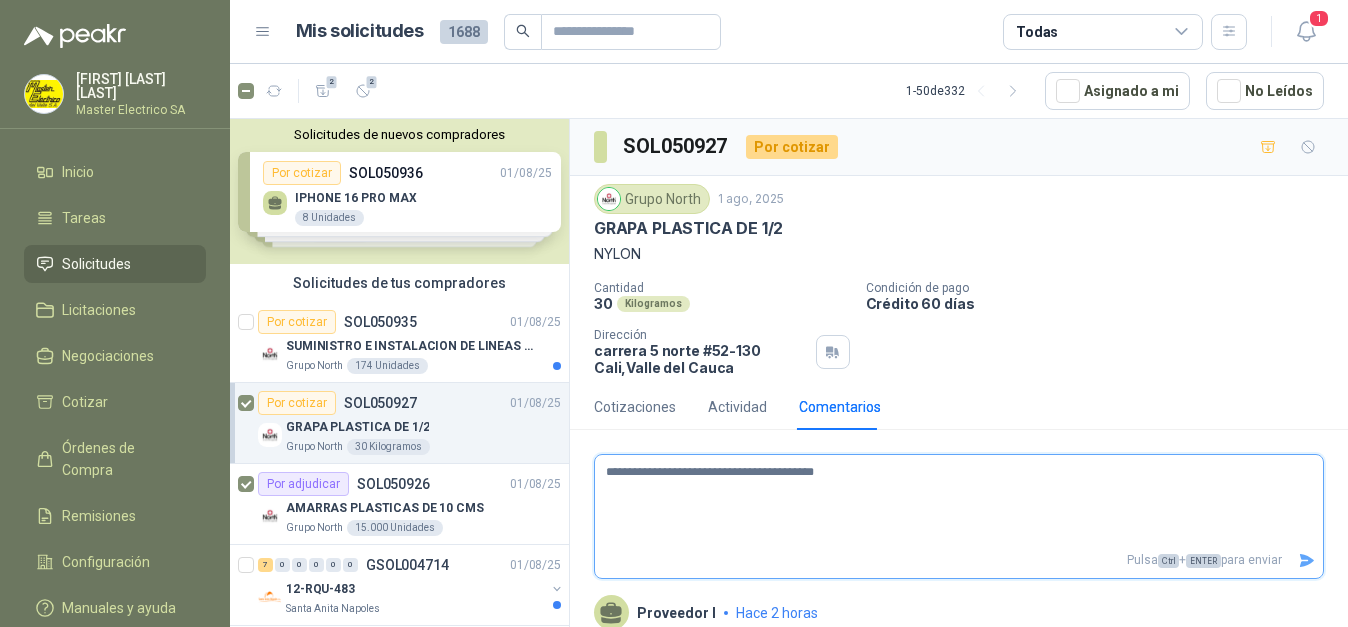 type 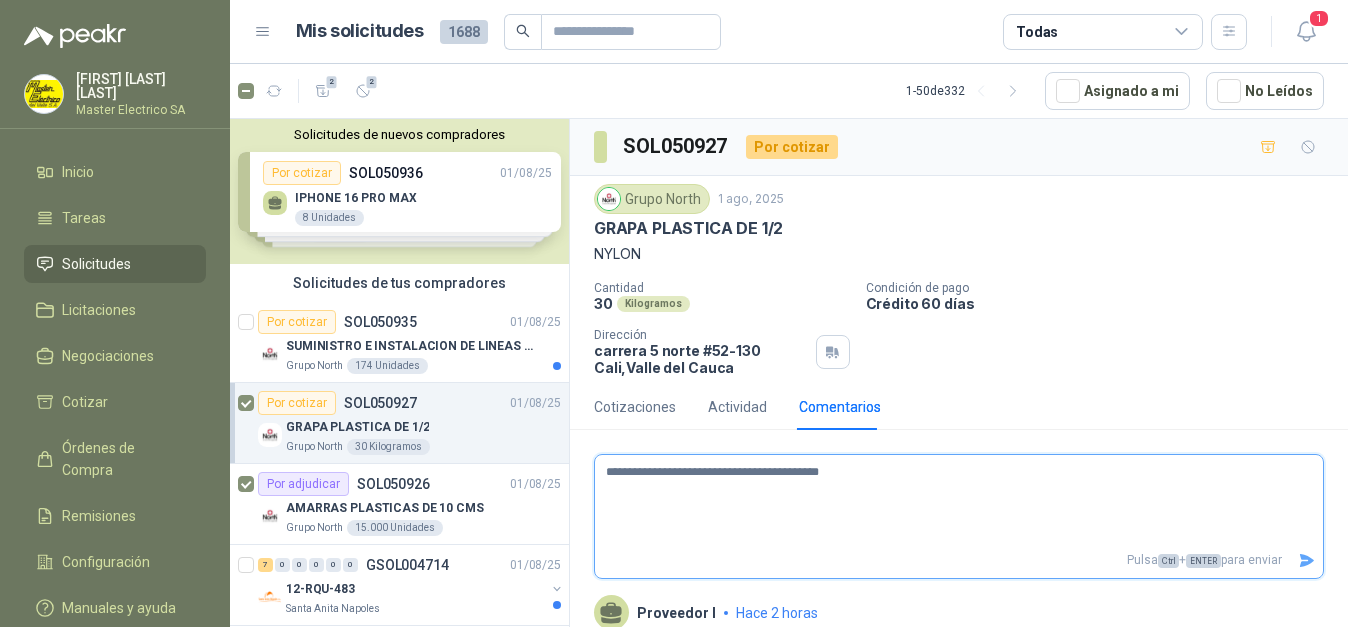 type 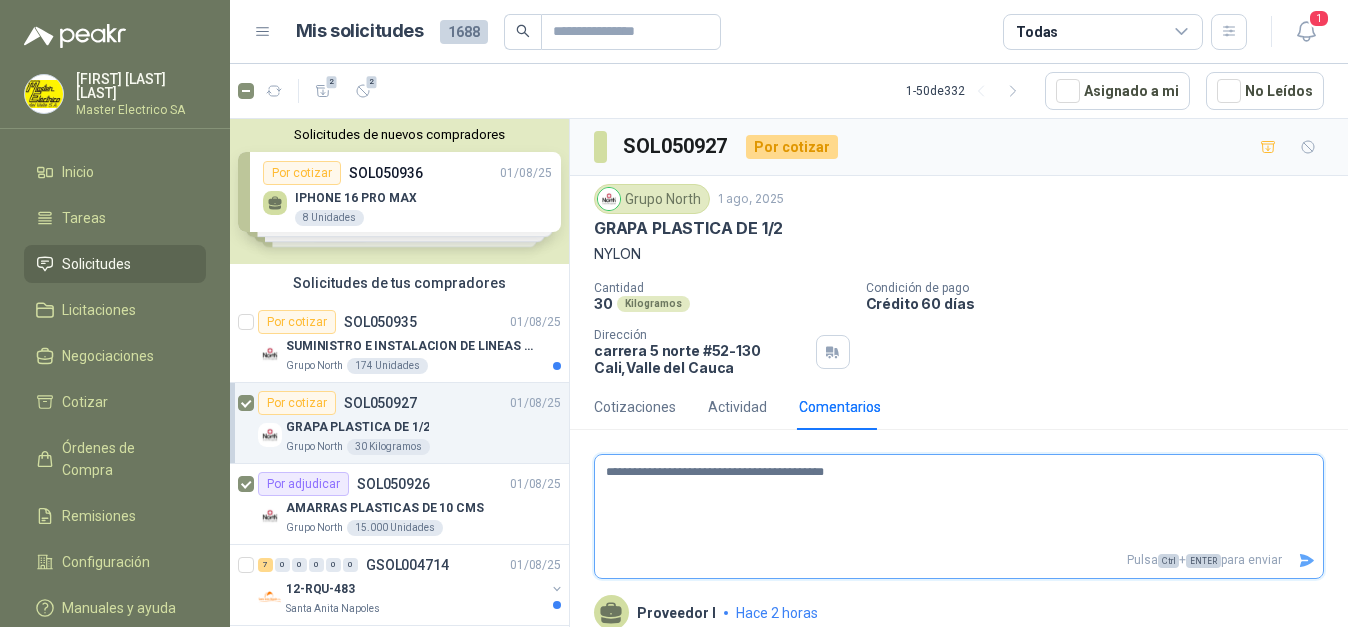 type 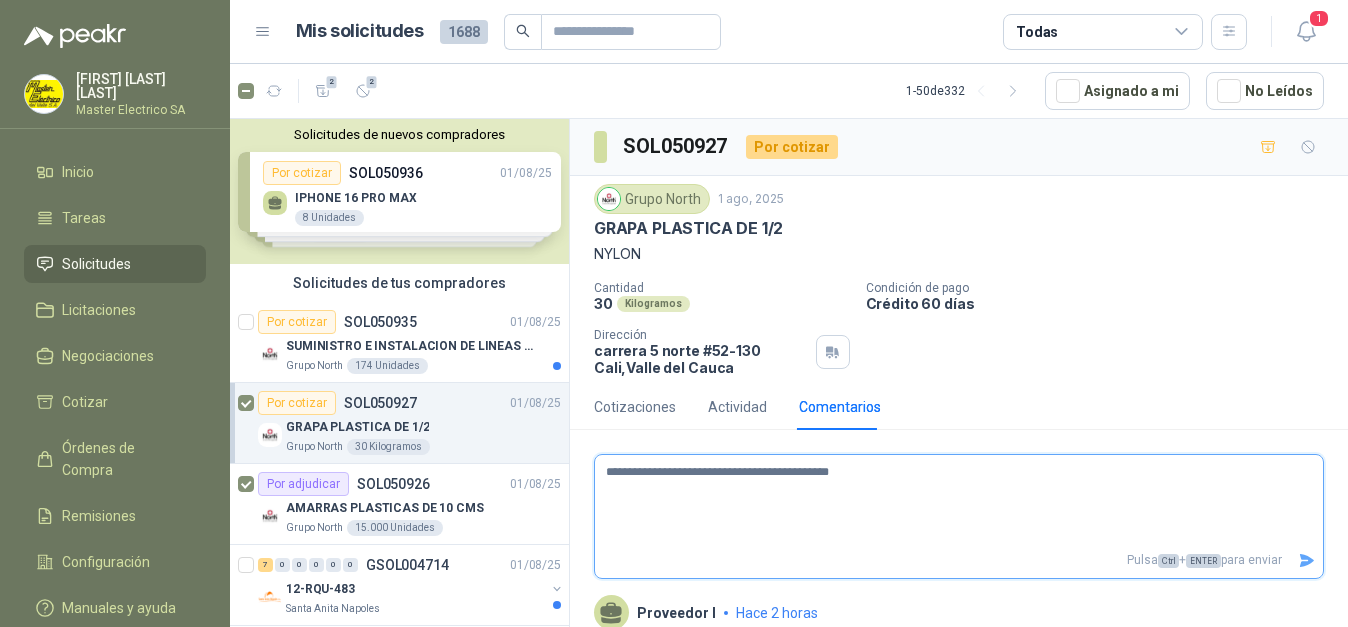 type 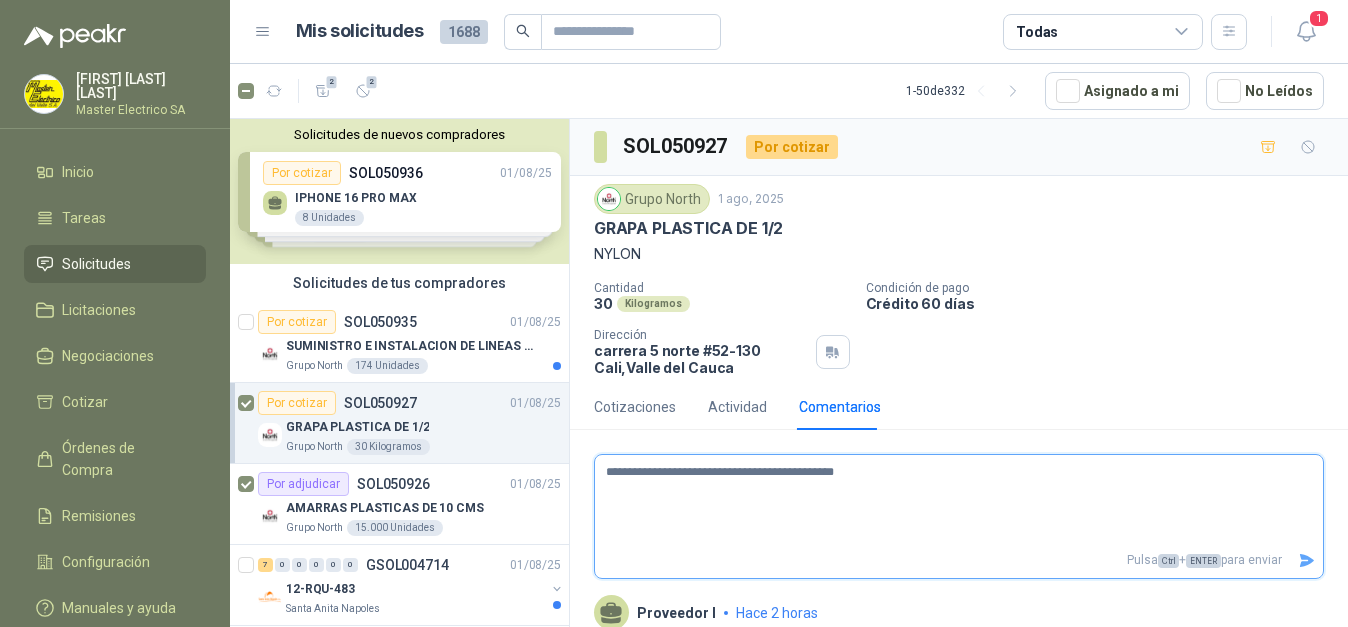 type 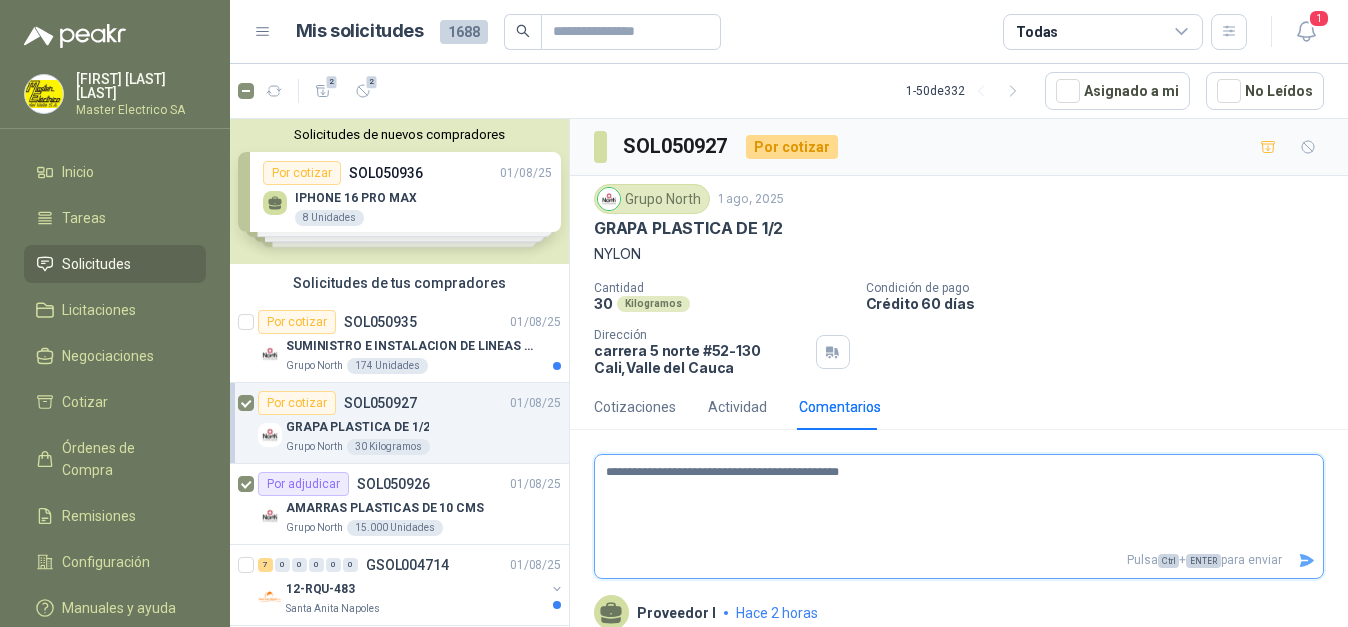 type 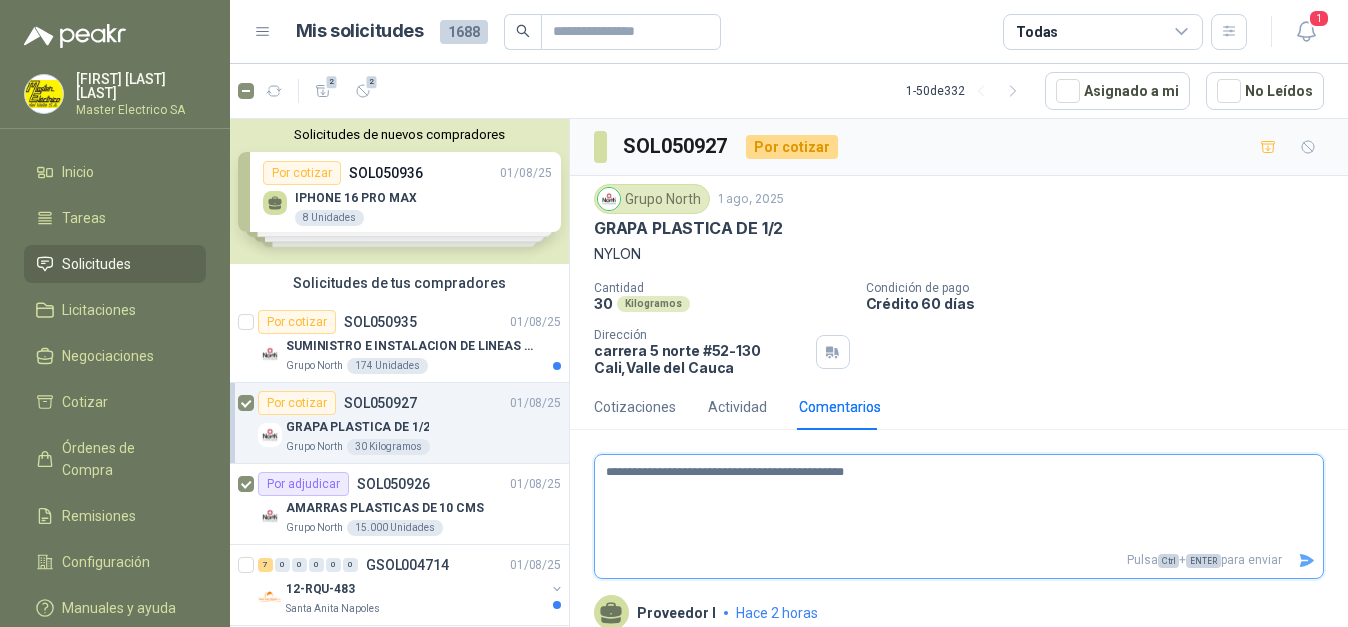 type 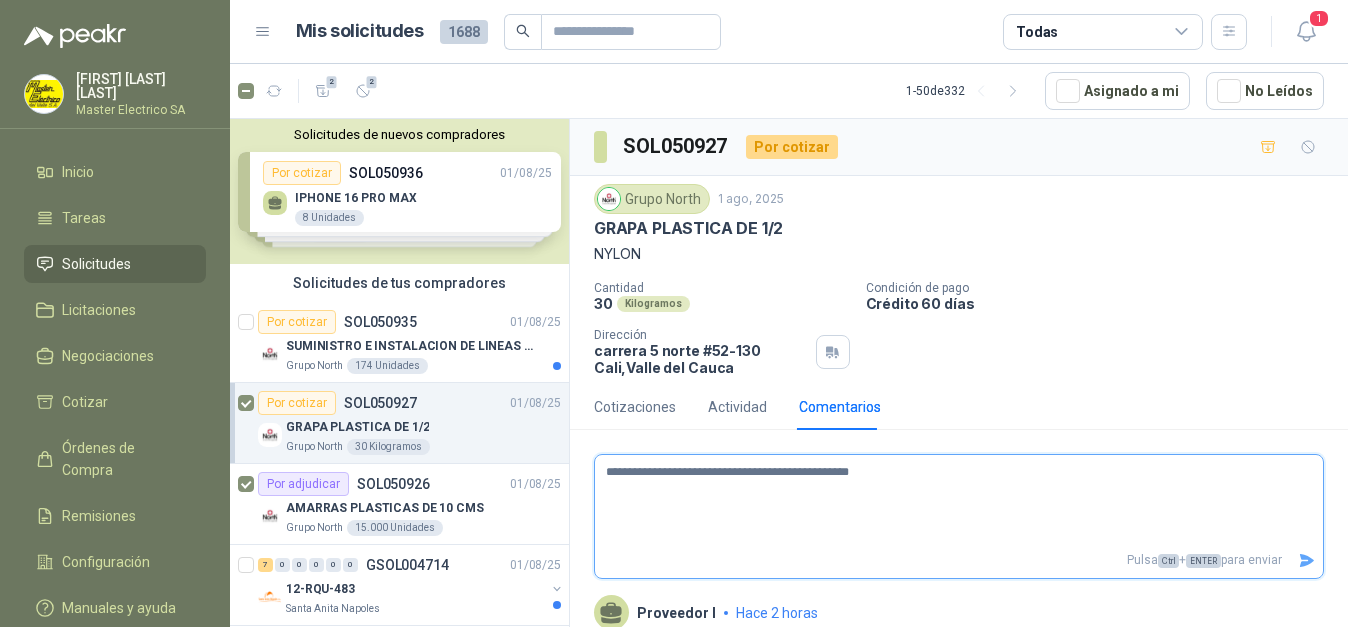 type 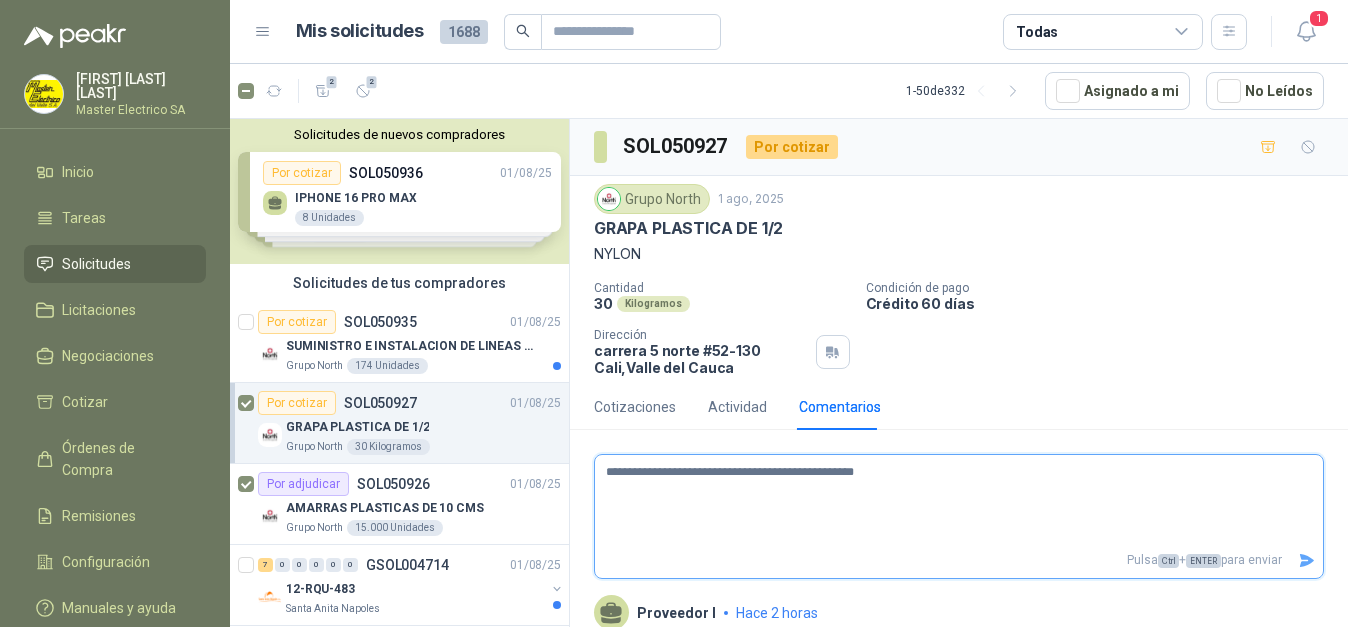type 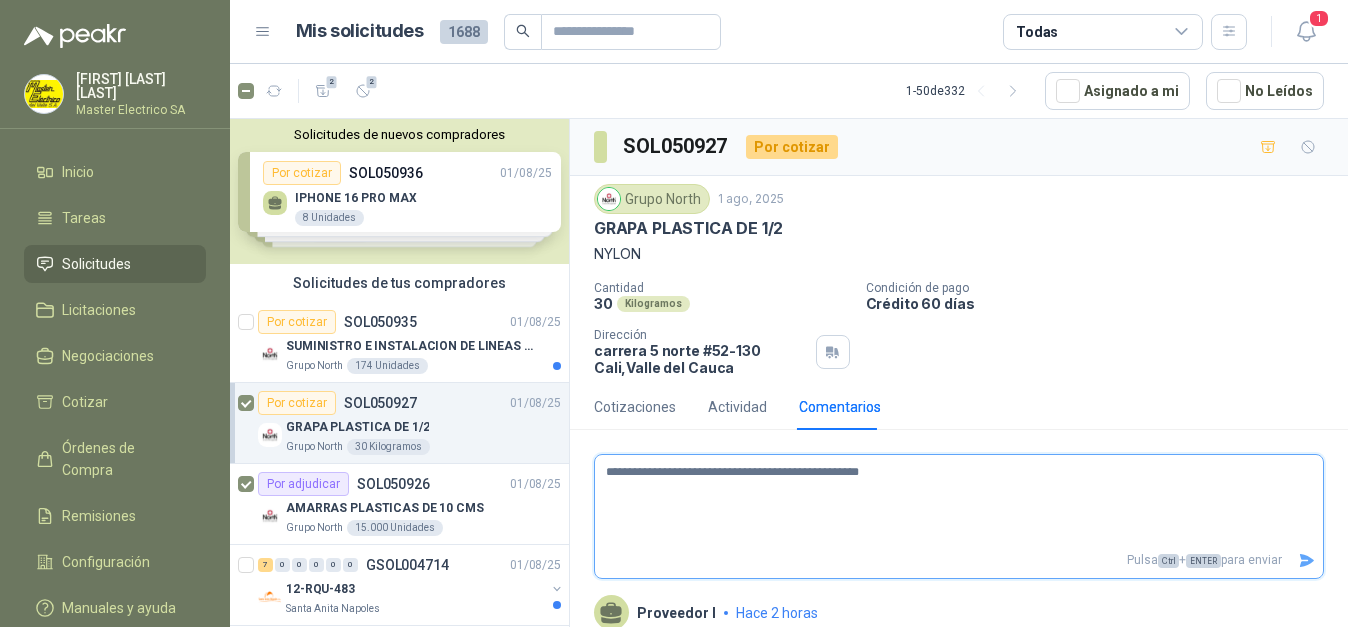 type 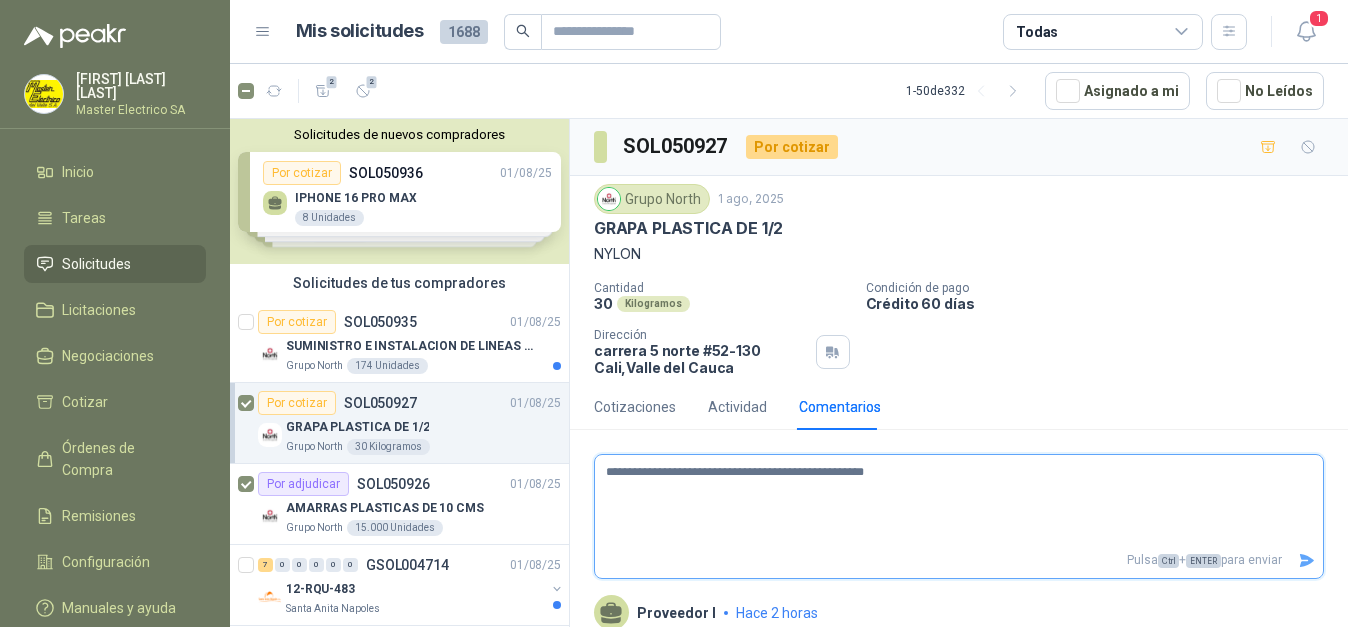 type 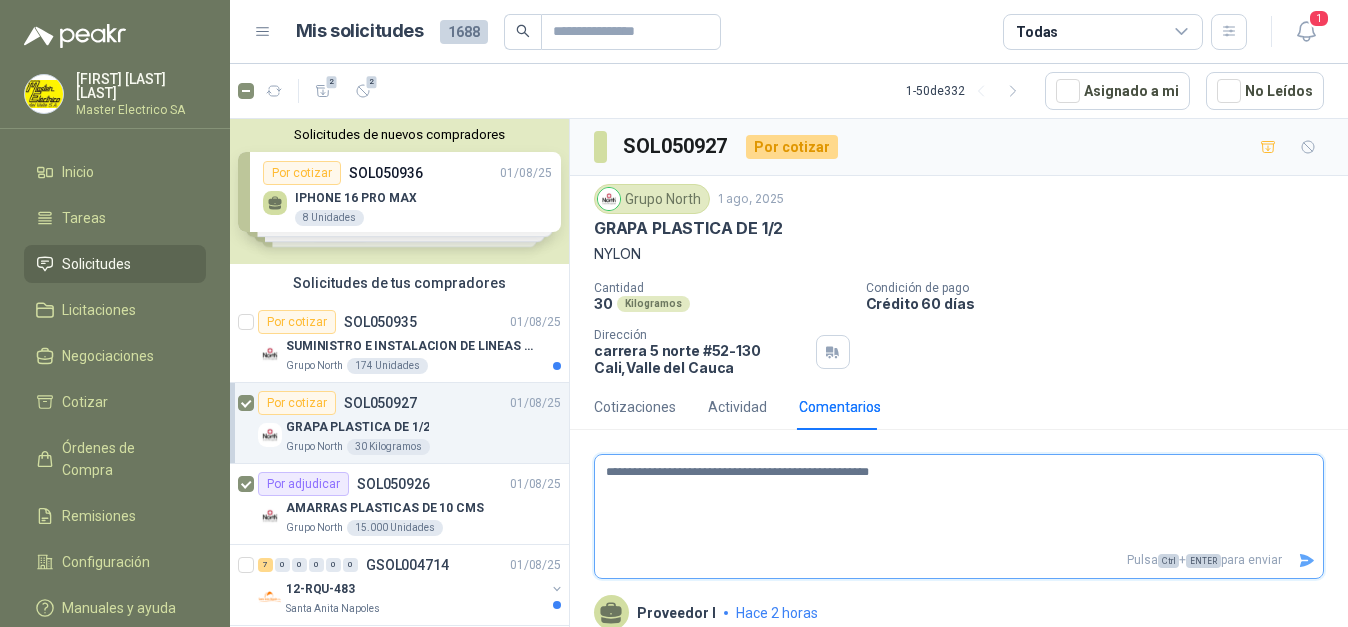 type 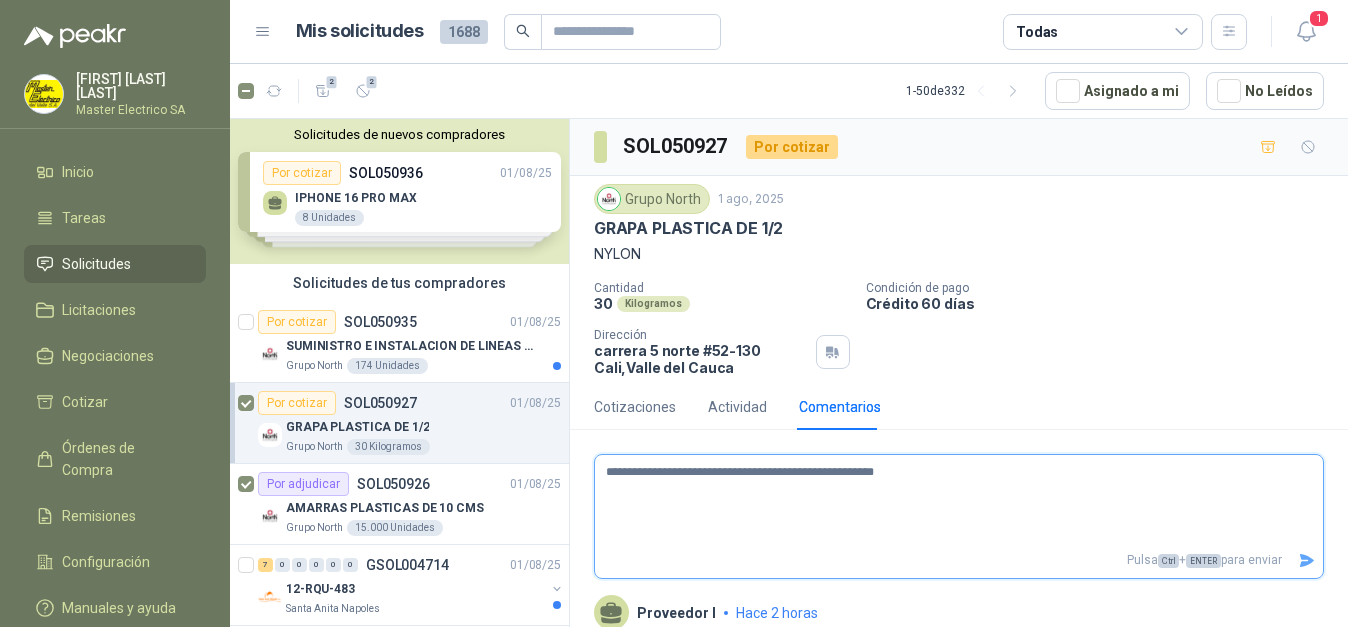 type 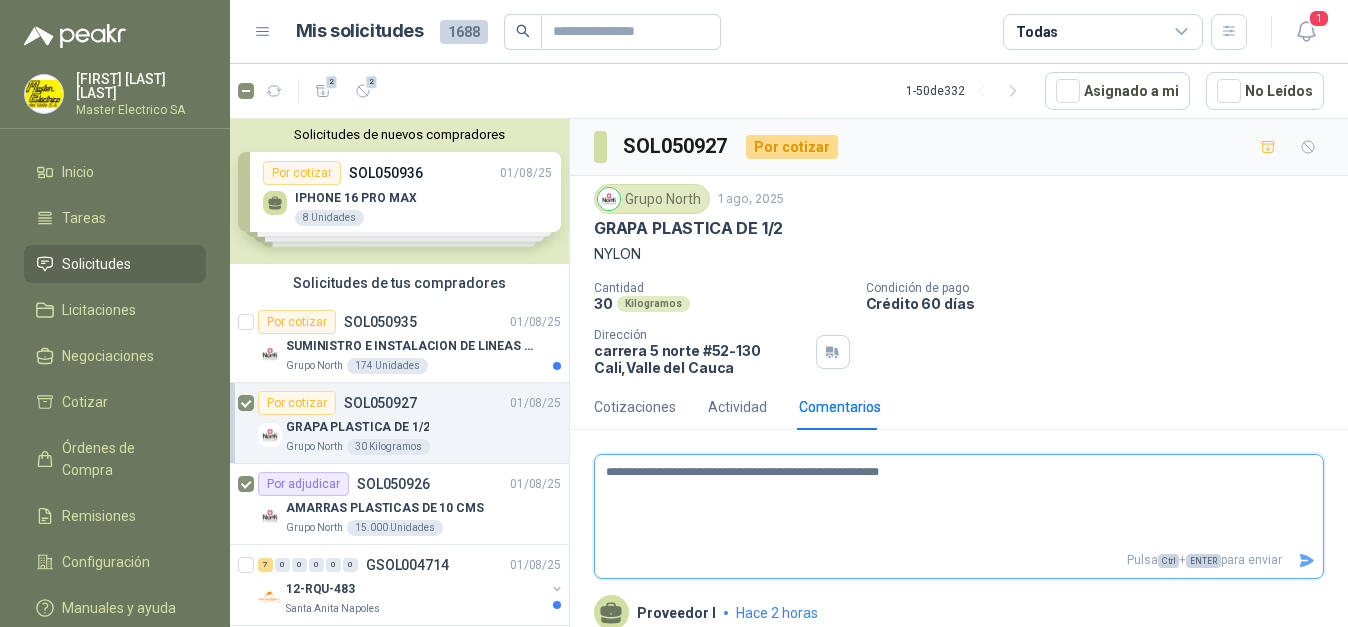 type 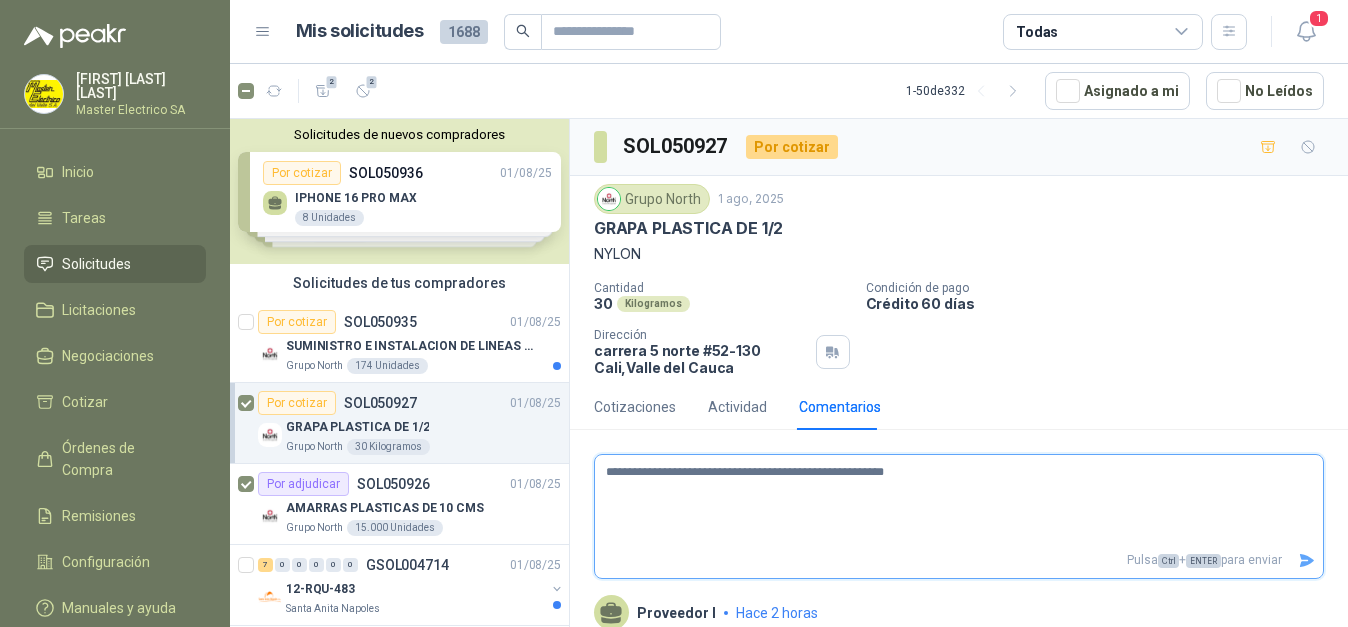 type 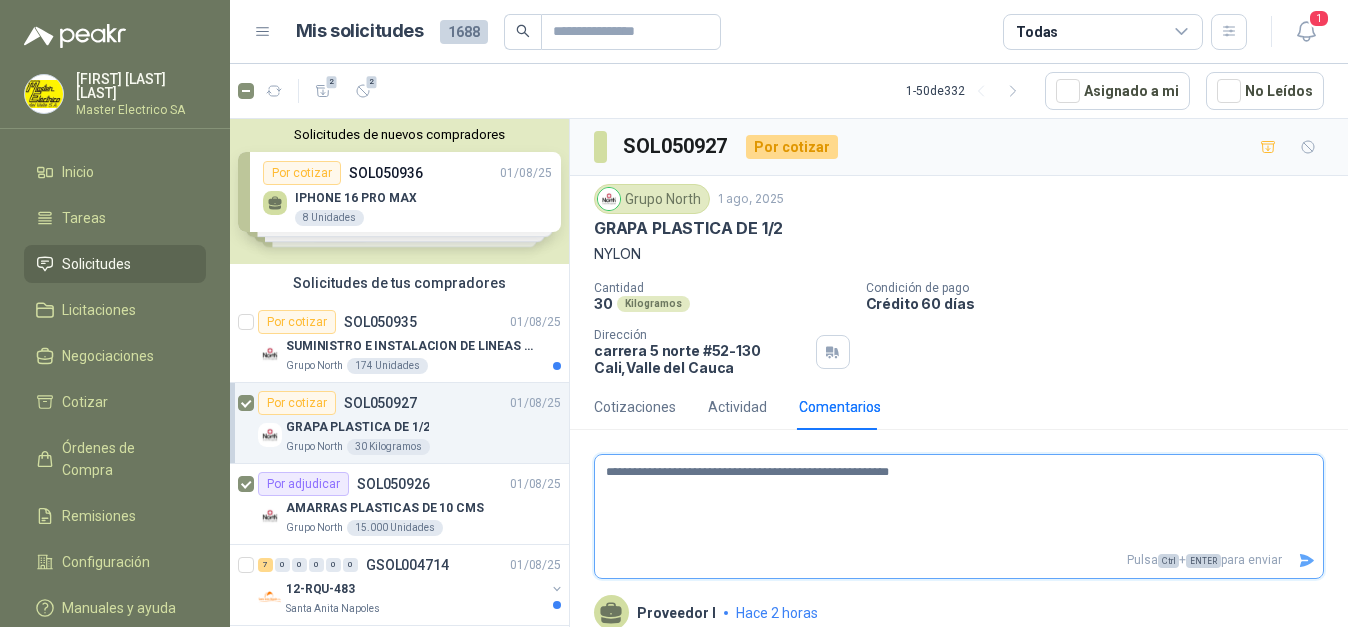 type 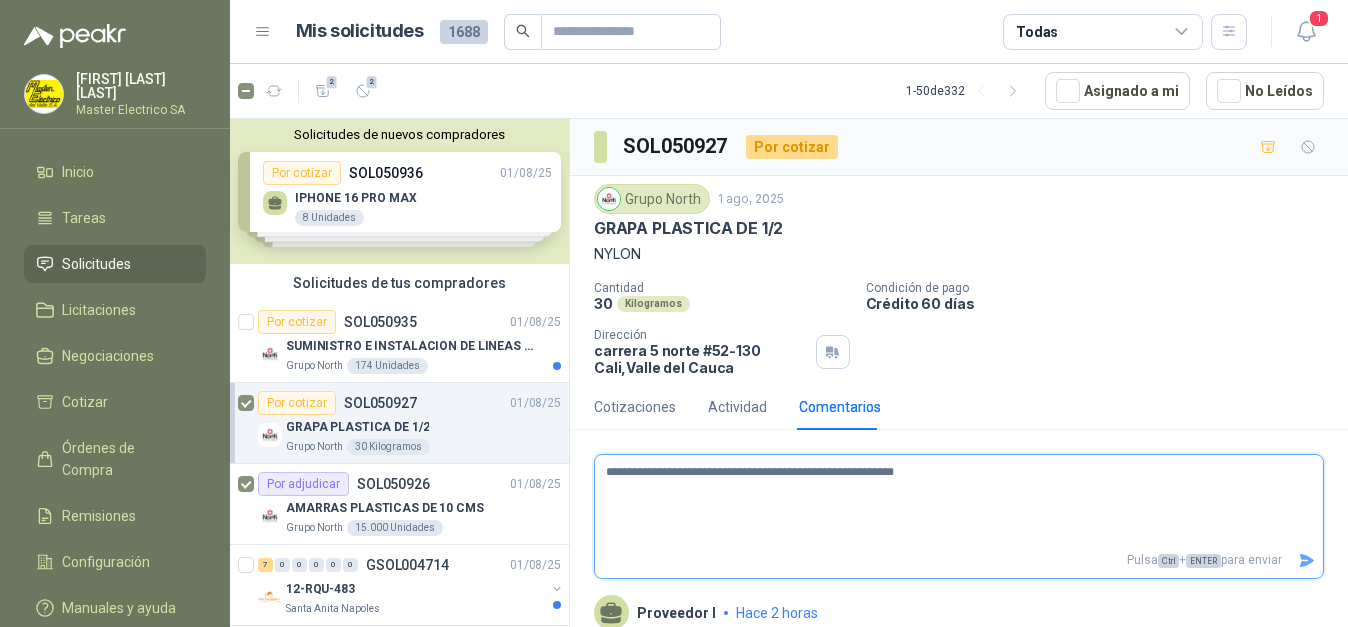 type 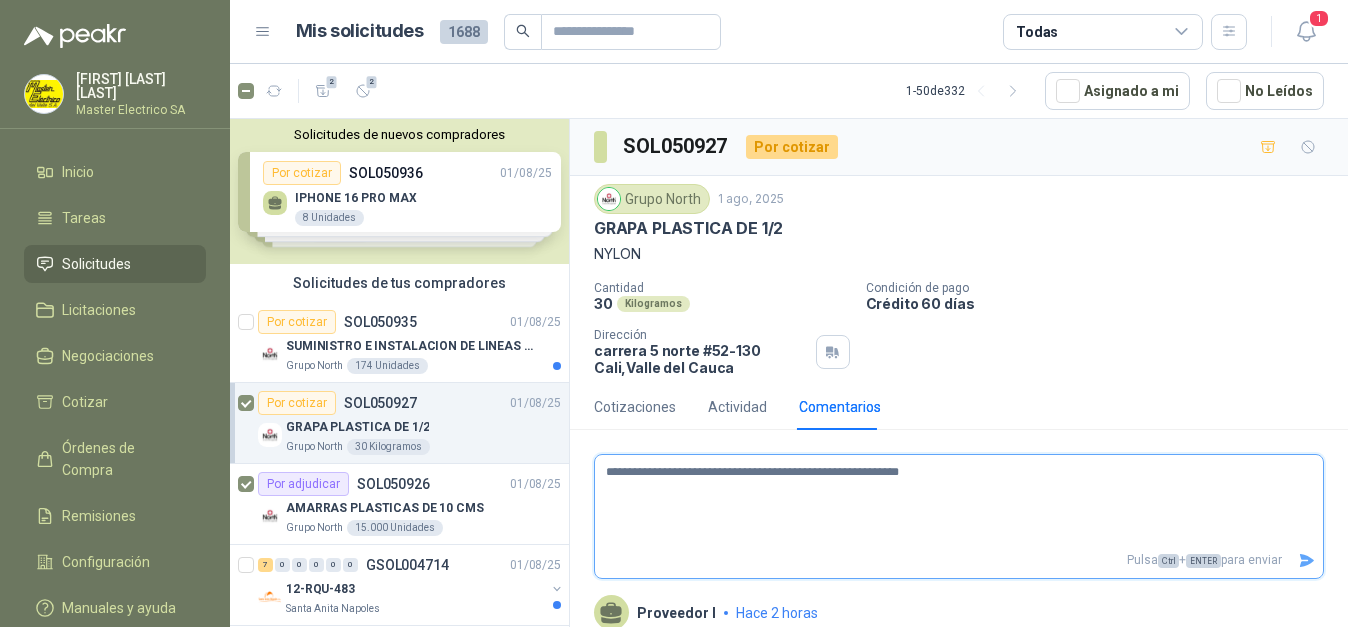 type 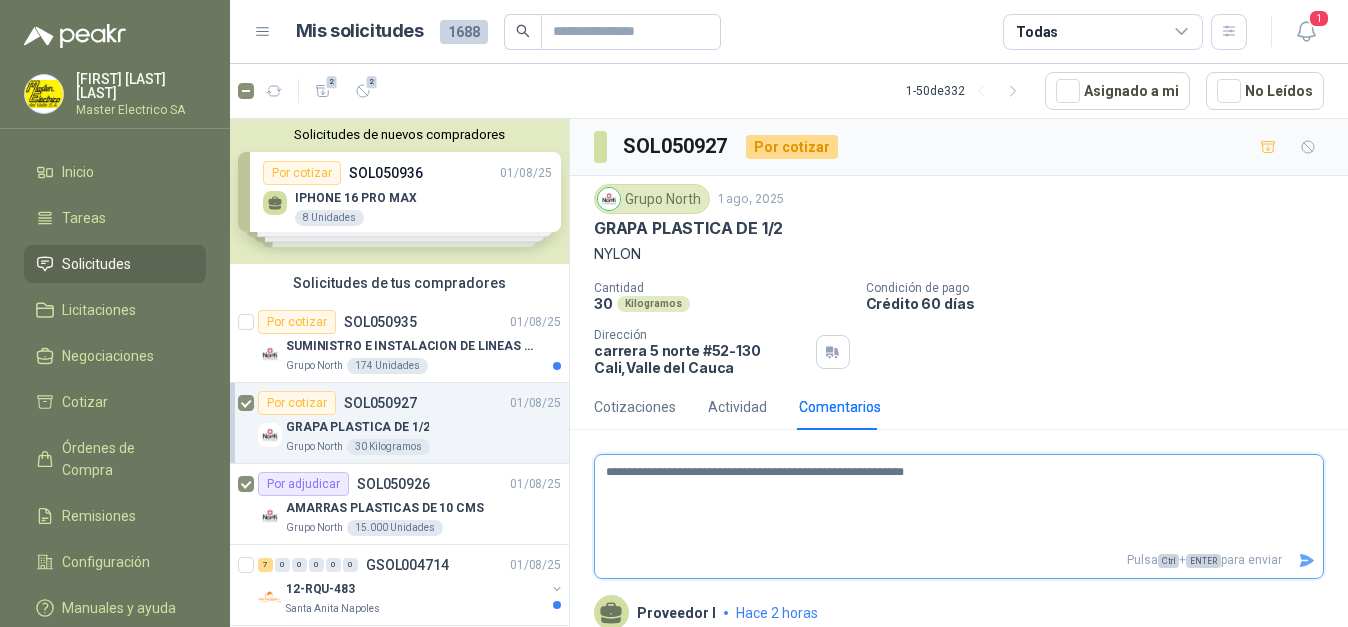 type 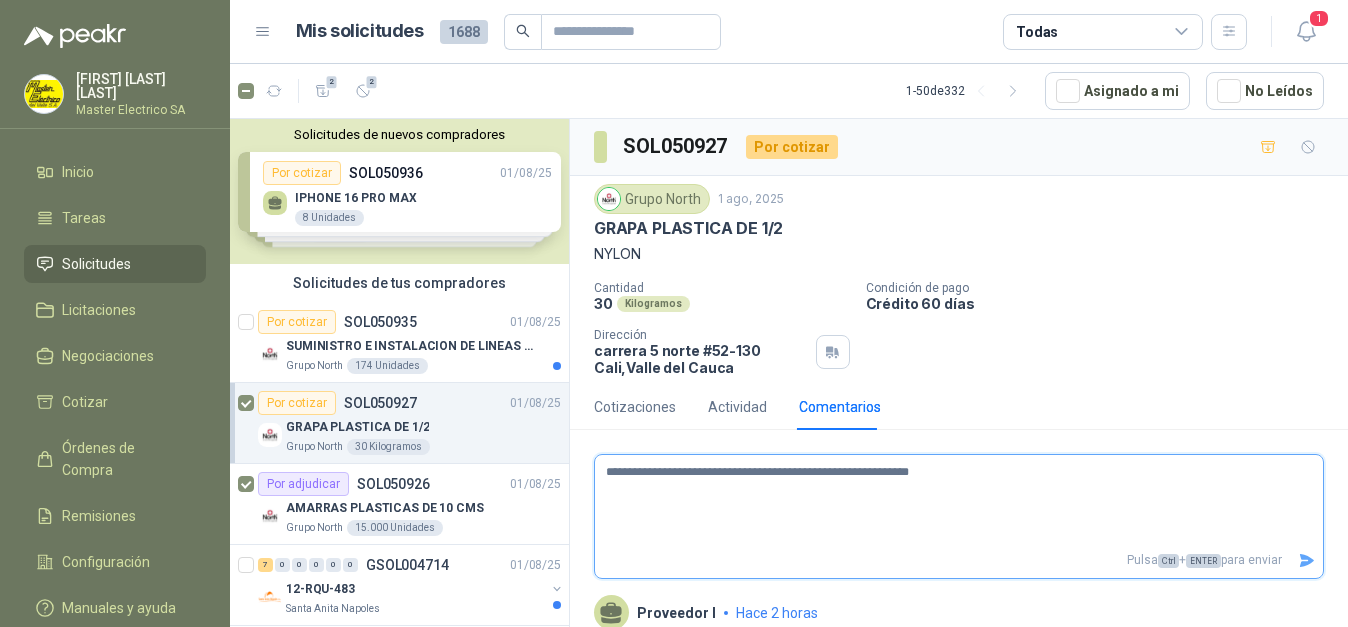 type 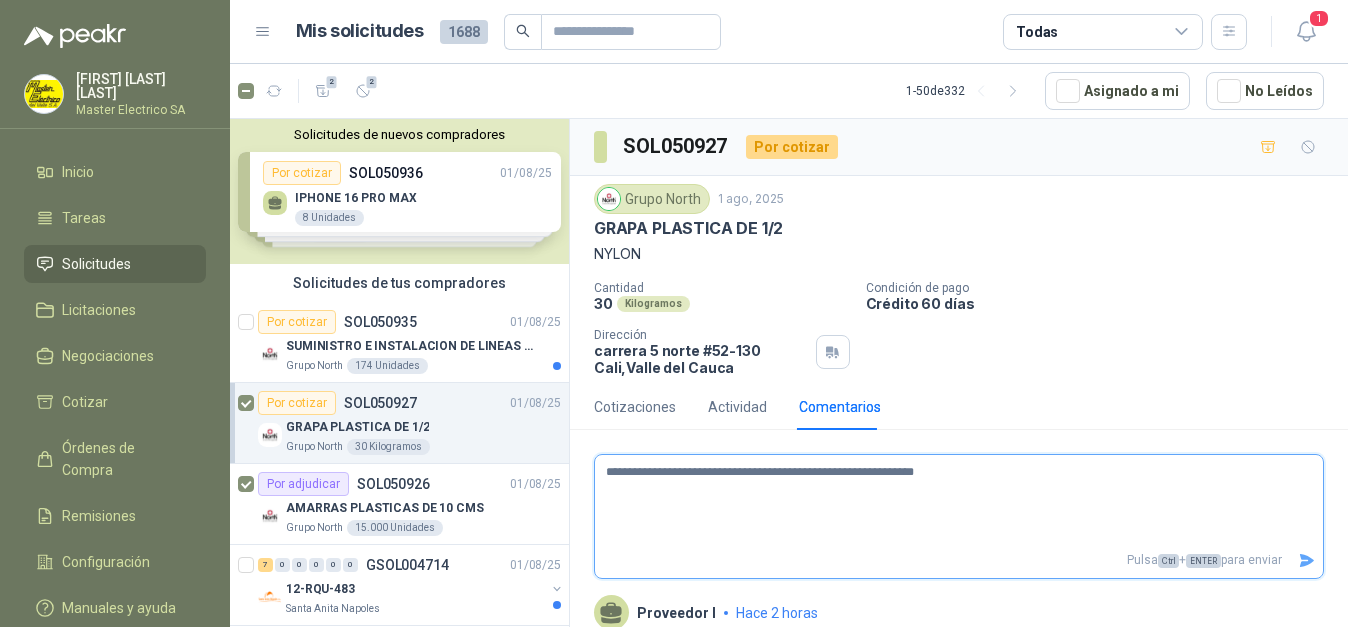 type 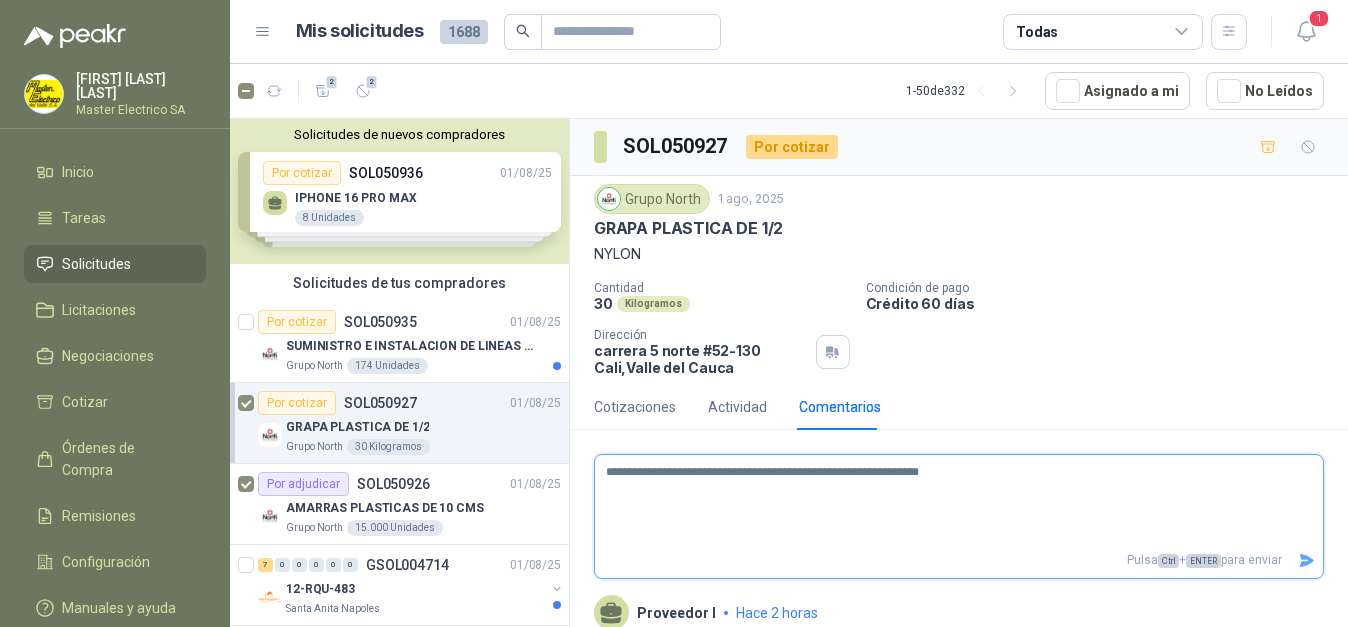 type 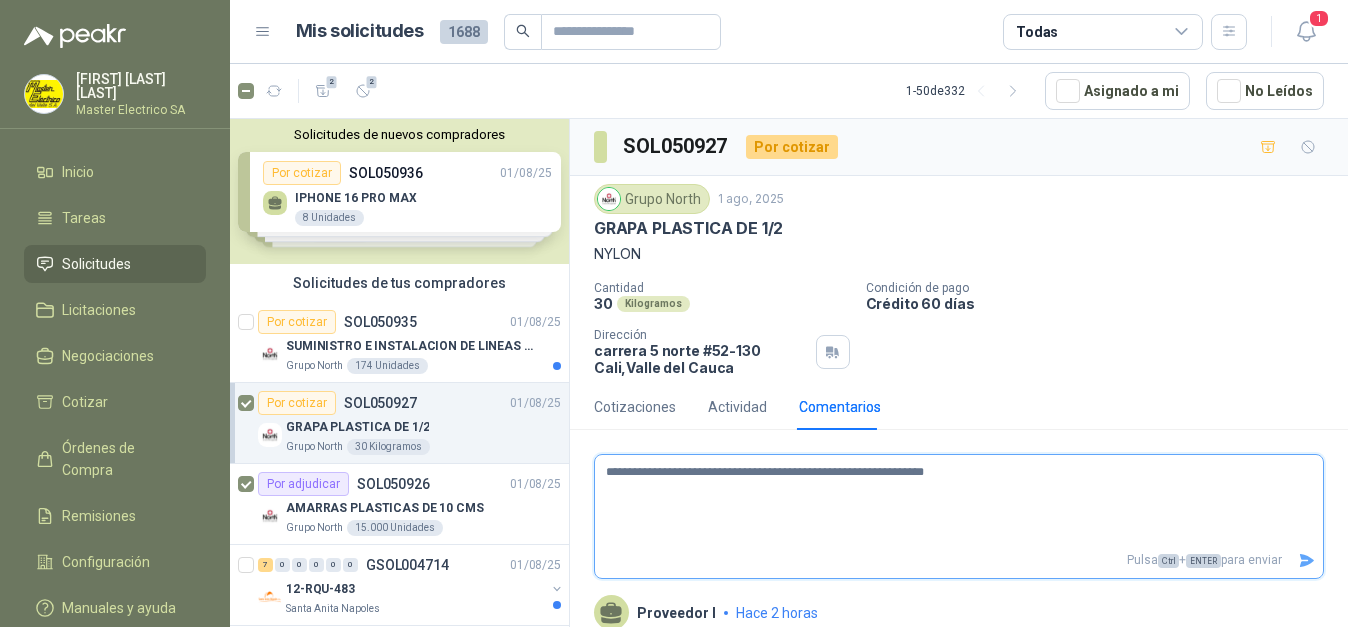 type 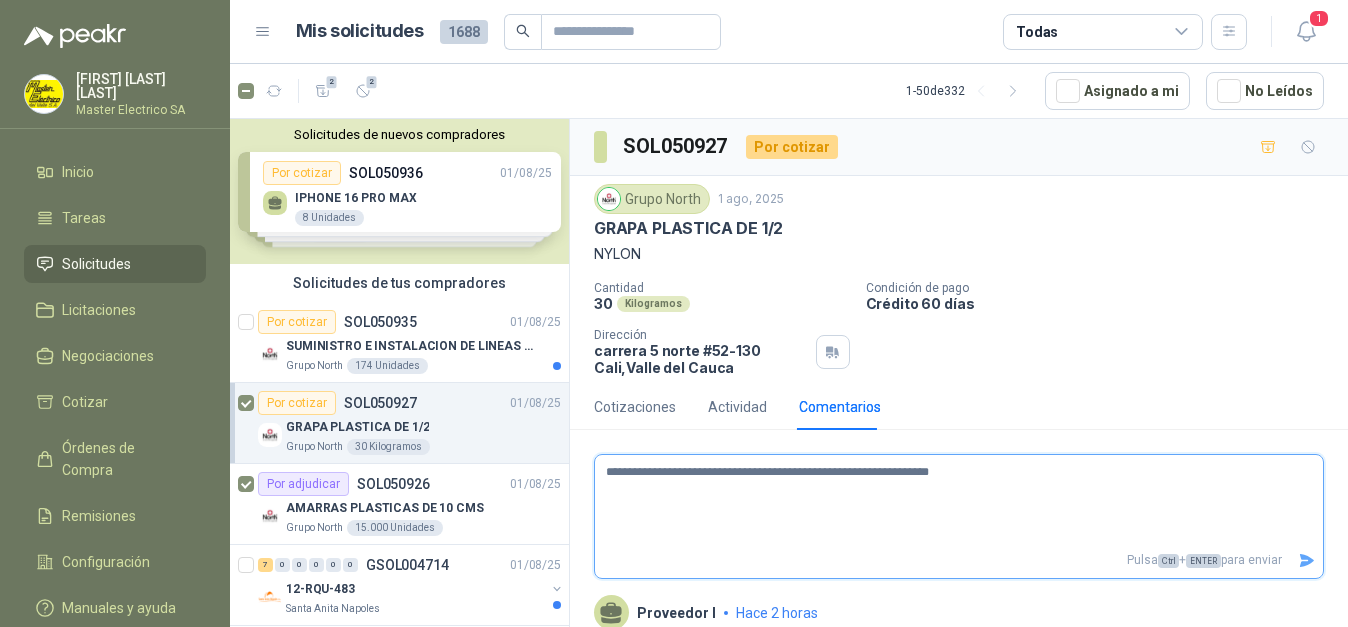 type on "**********" 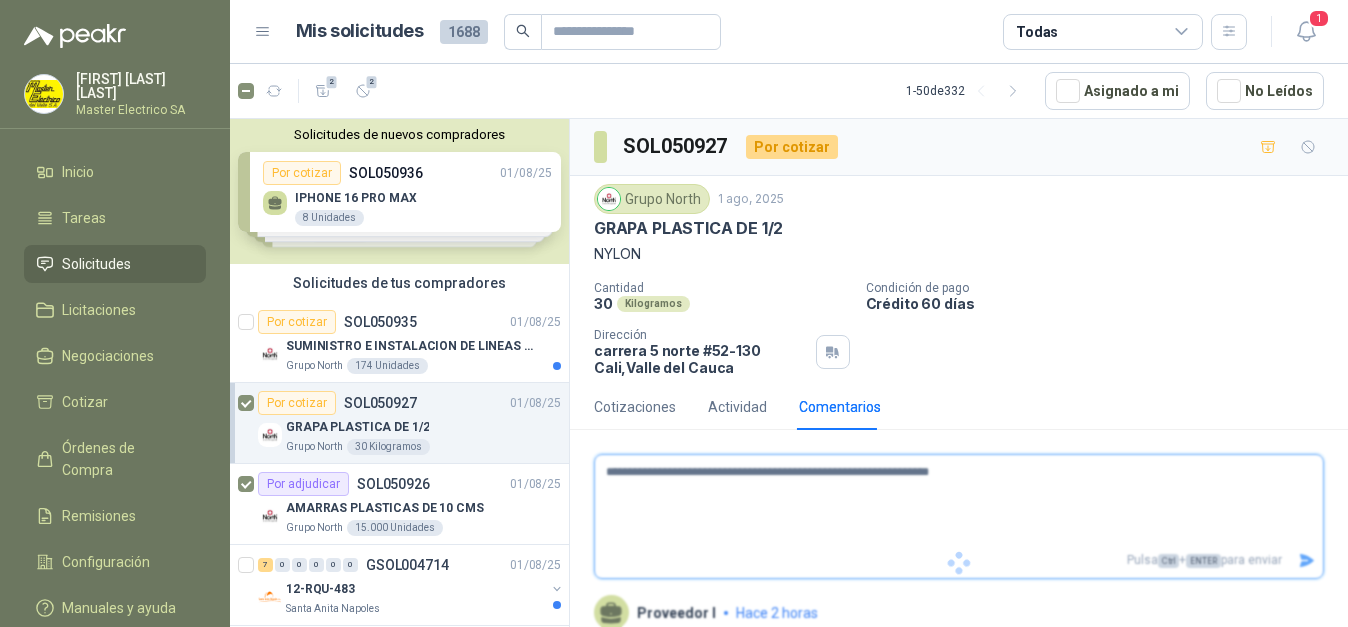type 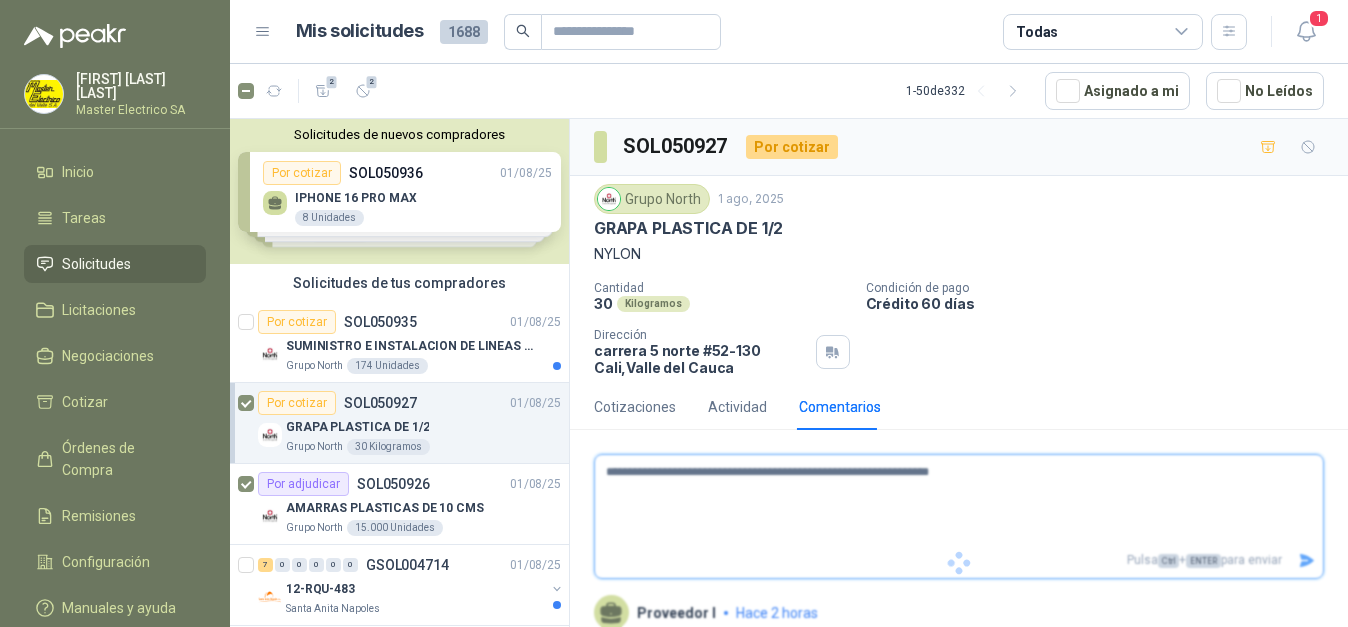 type 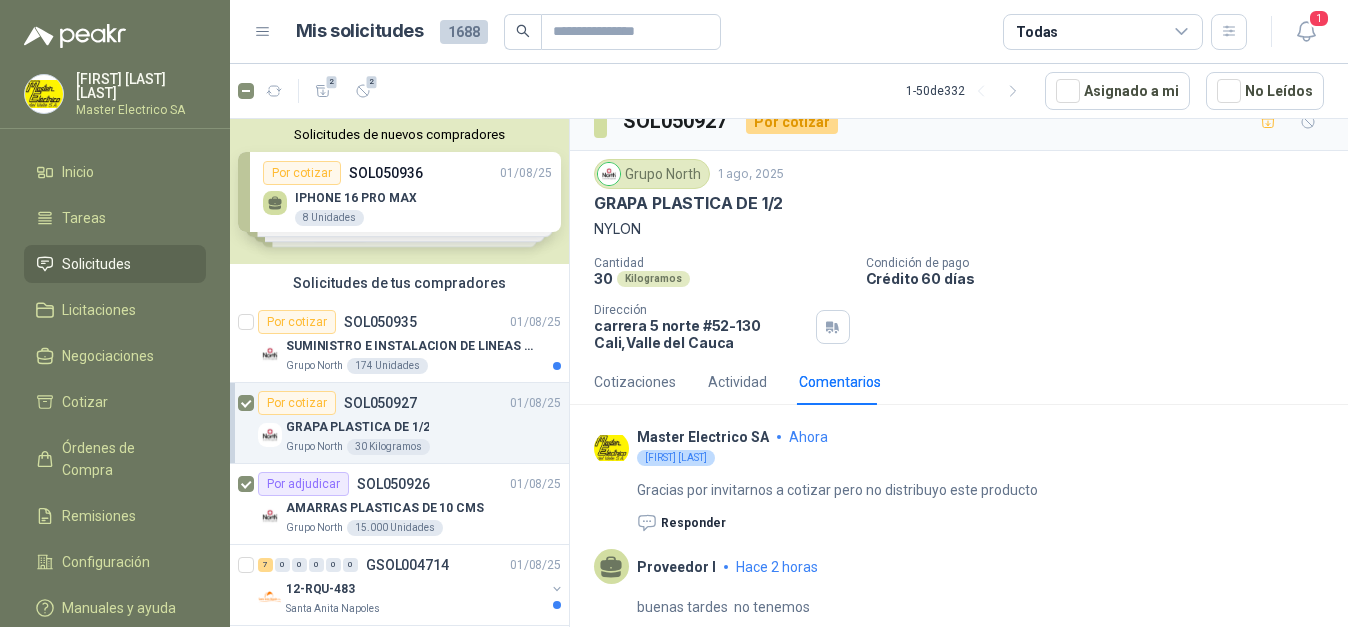 scroll, scrollTop: 0, scrollLeft: 0, axis: both 